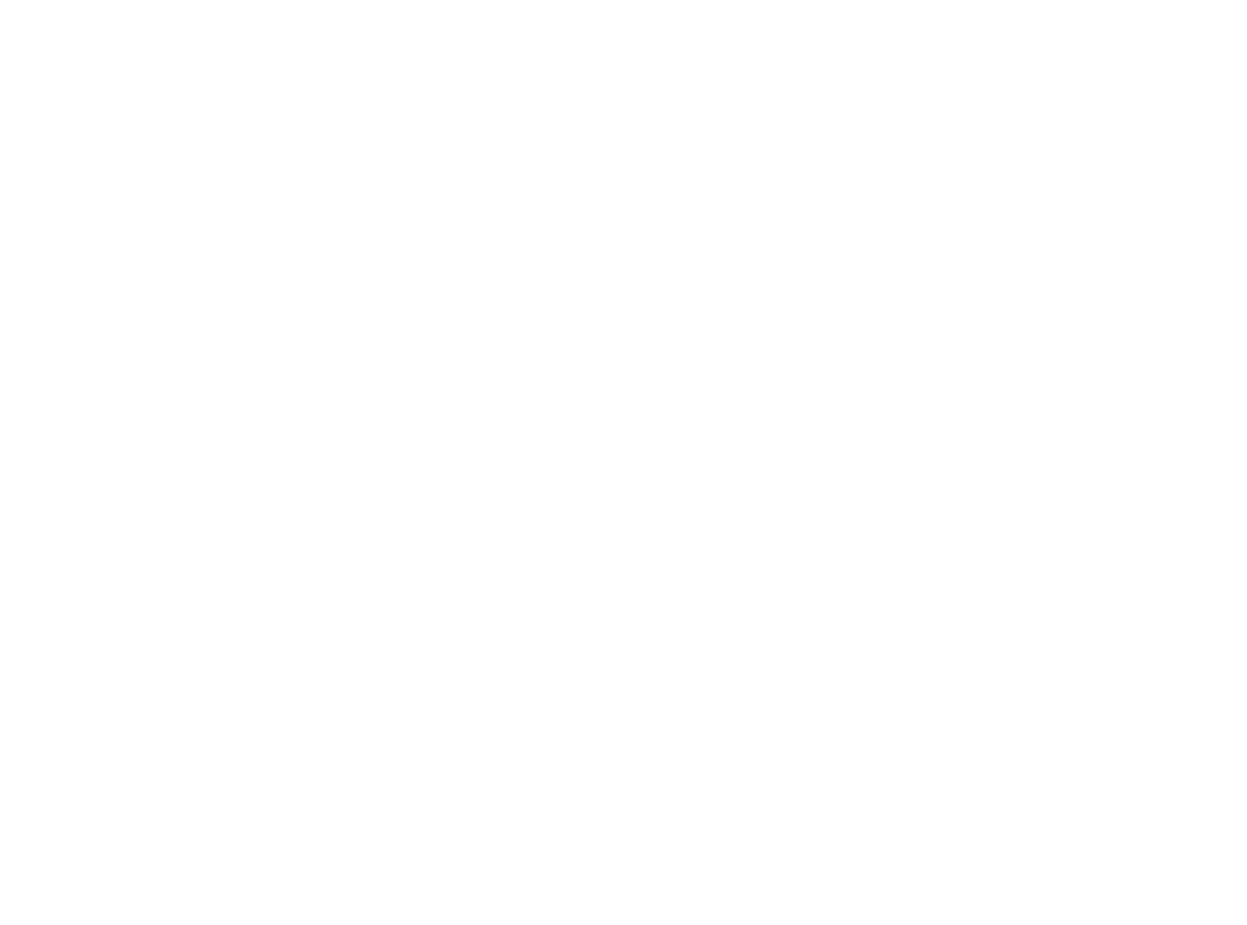 scroll, scrollTop: 0, scrollLeft: 0, axis: both 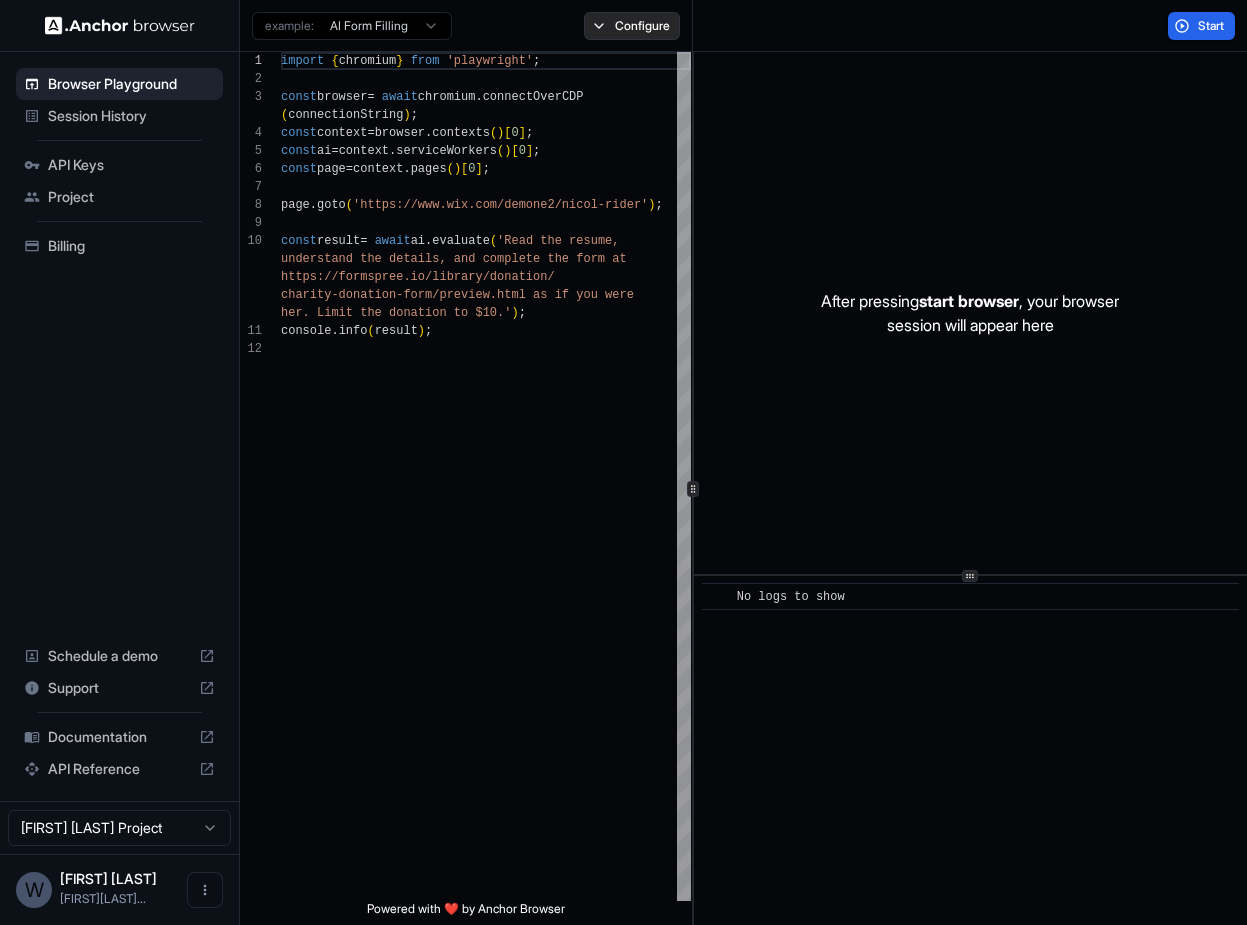 click on "Configure" at bounding box center [632, 26] 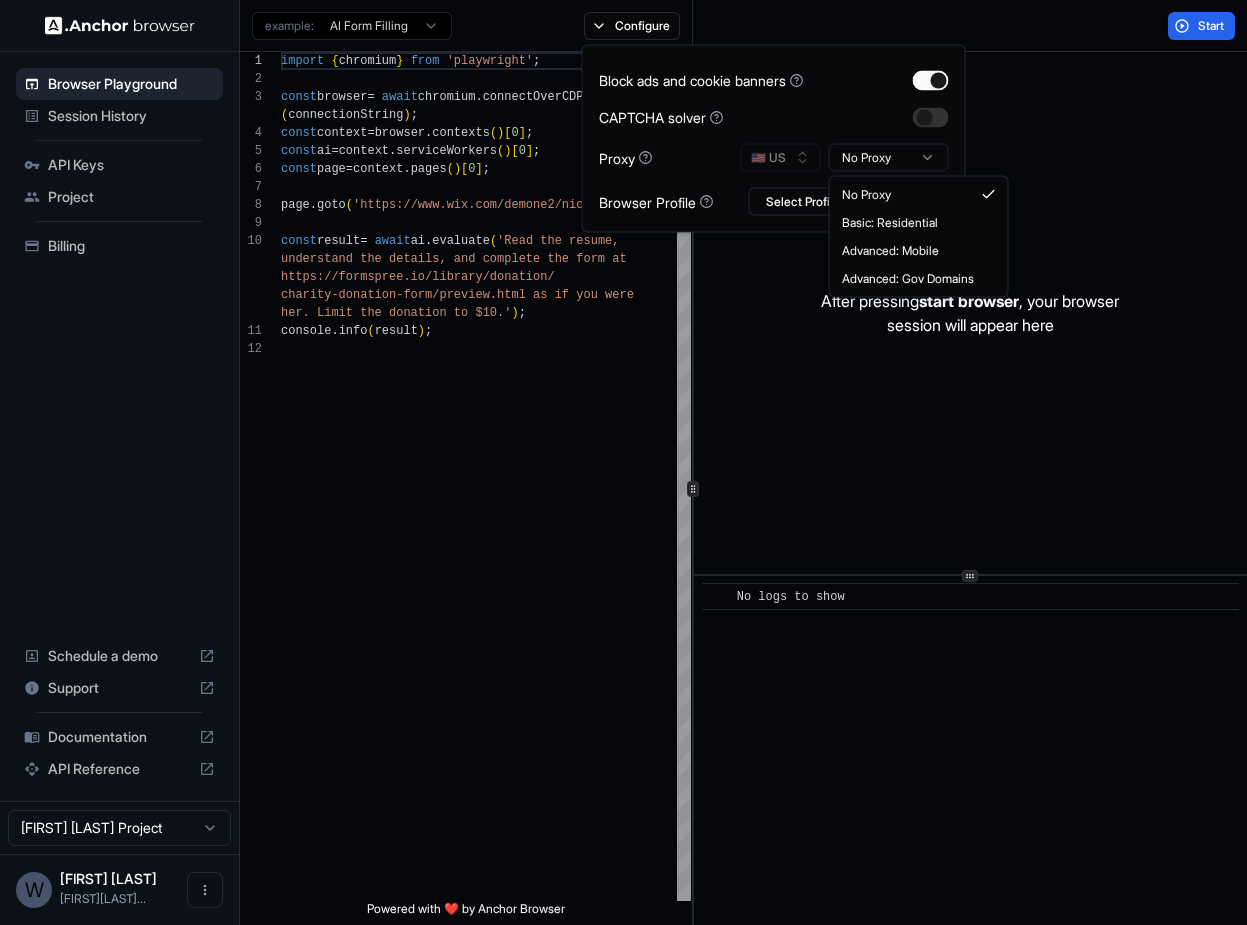 click on "Browser Playground Session History API Keys Project Billing Schedule a demo Support Documentation API Reference [FIRST] [LAST] Project W [FIRST] [LAST] [FIRST][LAST]... Browser Playground example: AI Form Filling Configure Start 1 2 3 4 5 6 7 8 9 10 11 12 import { chromium } from 'playwright'; const browser = await chromium.connectOverCDP(connectionString); const context = browser.contexts()[0]; const ai = context.serviceWorkers()[0]; const page = context.pages()[0]; page.goto('https://www.wix.com/demone2/nicol-rider'); const result = await ai.evaluate('Read the resume, understand the details, and complete the form at https://formspree.io/library/donation/ charity-donation-form/preview.html as if you were her. Limit the donation to $10.'); console.info(result); Powered with ❤️ by Anchor Browser After pressing start browser, your browser session will appear here" at bounding box center [623, 462] 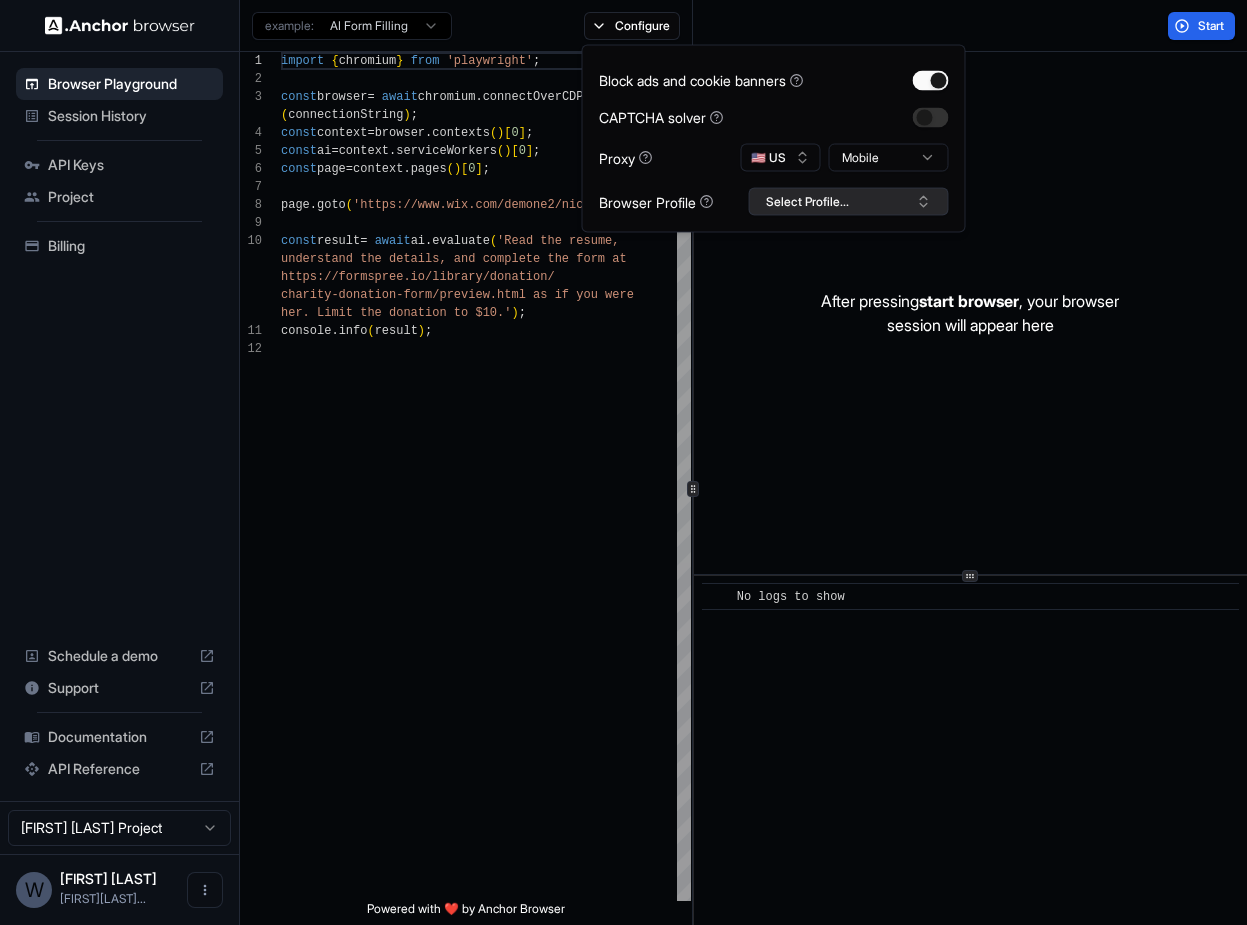 click on "Select Profile..." at bounding box center (849, 202) 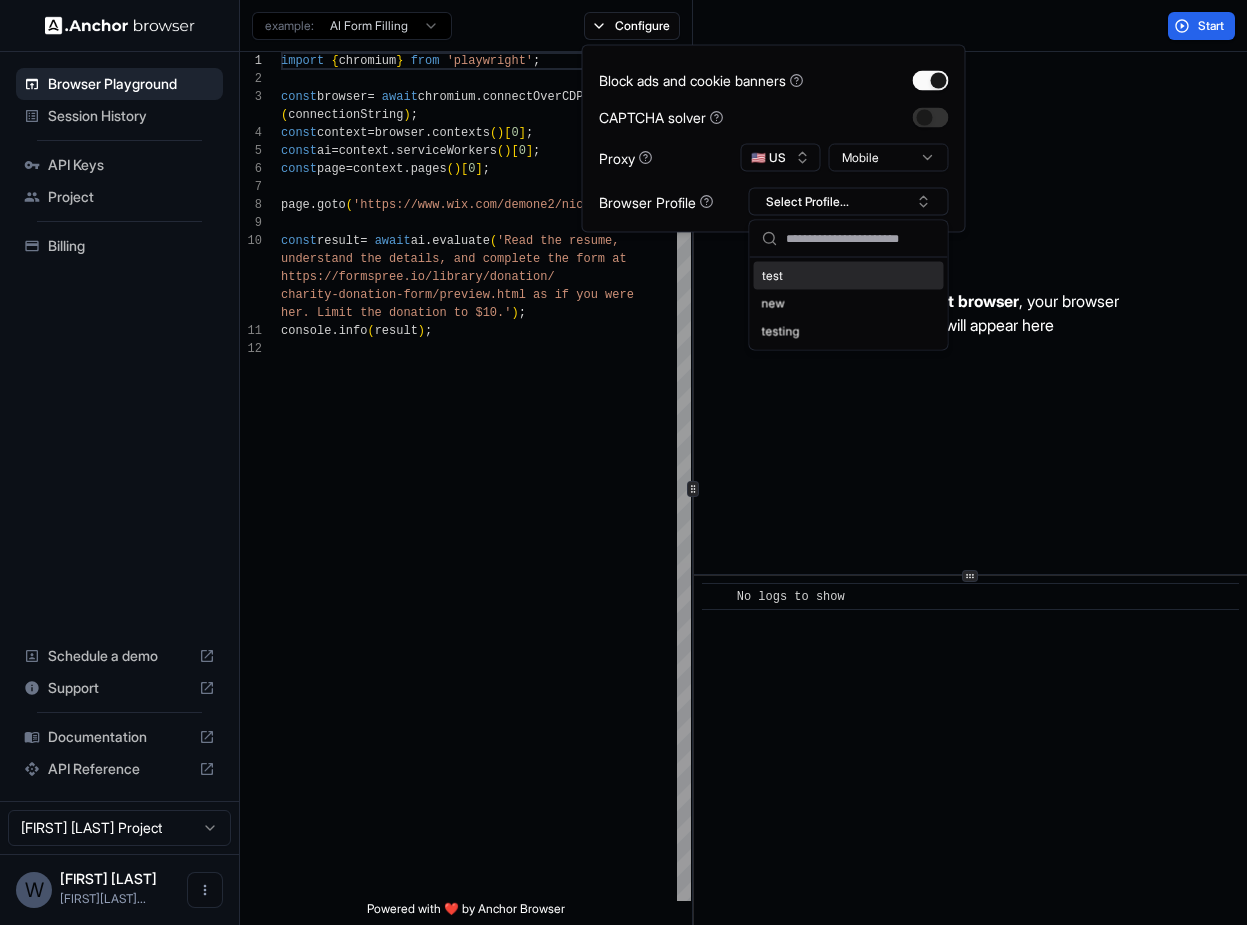 click on "test" at bounding box center [849, 276] 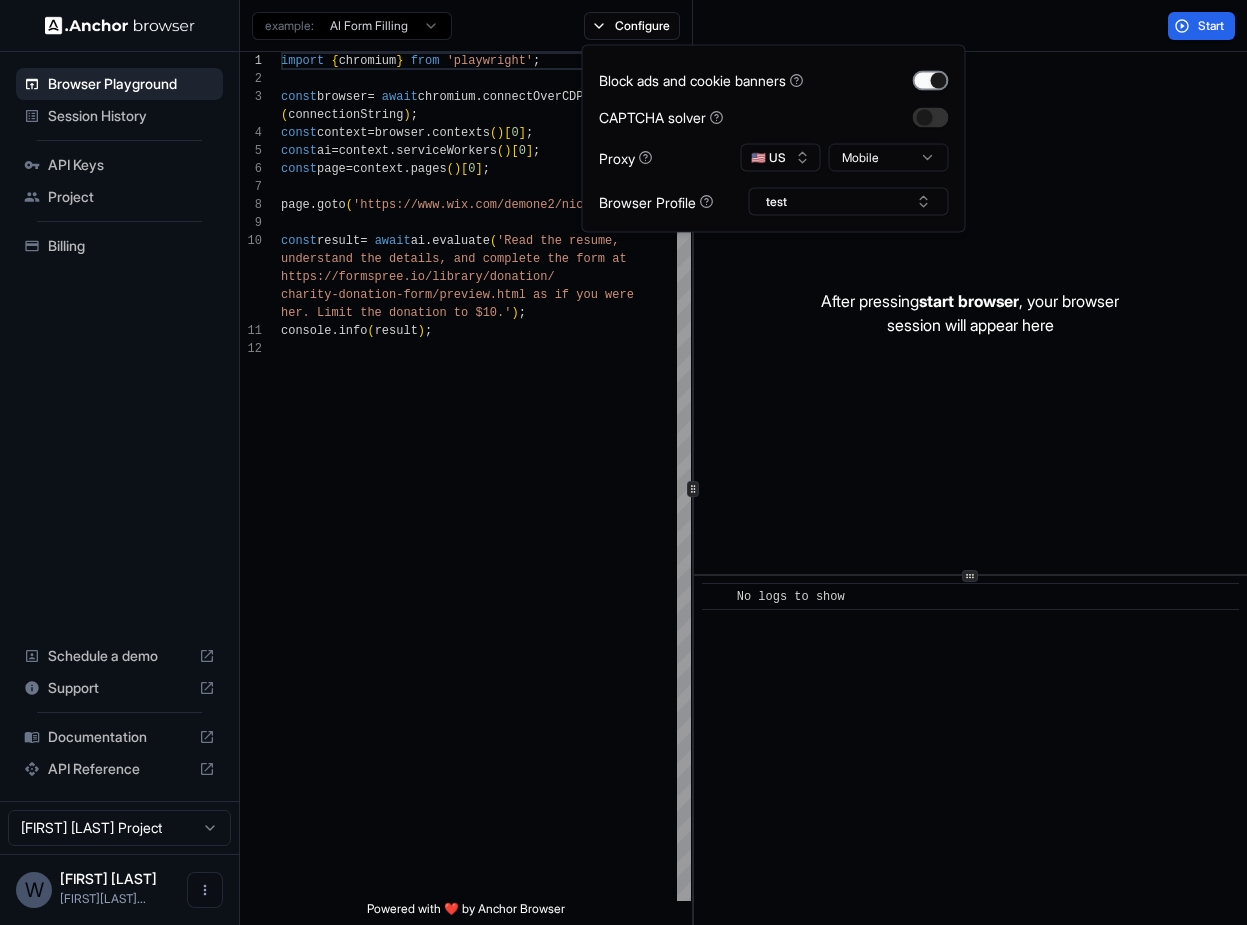 click at bounding box center (931, 80) 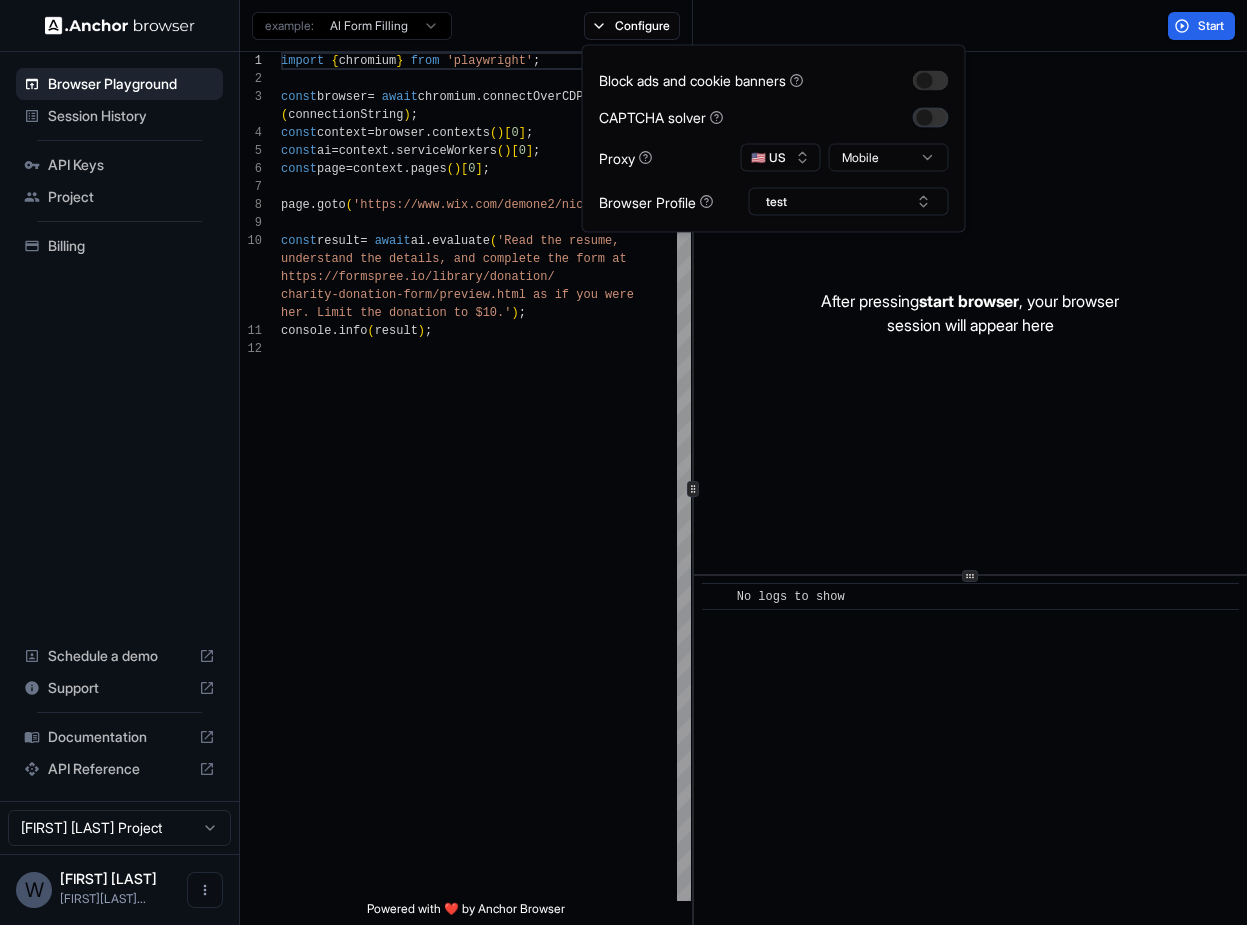 click at bounding box center (931, 117) 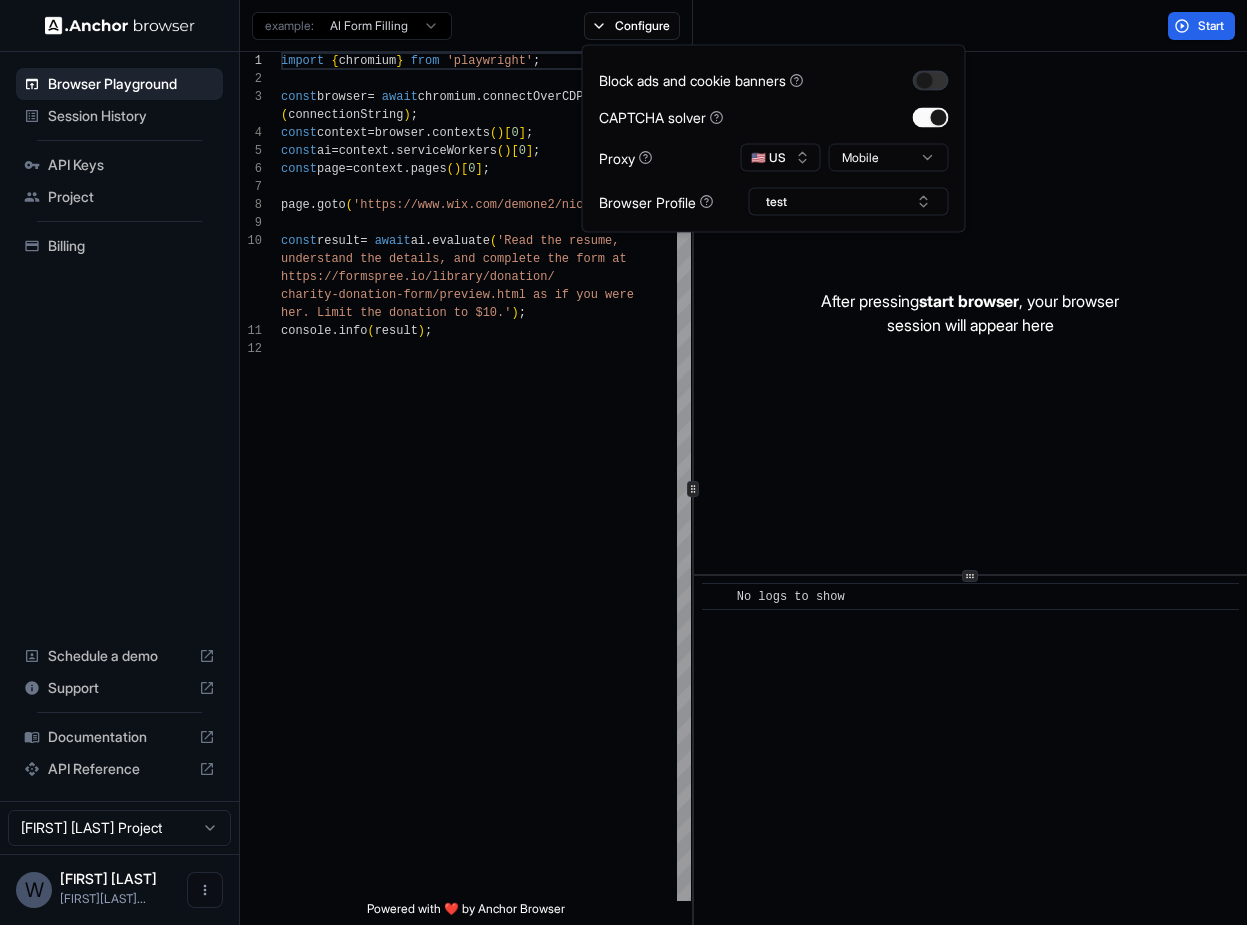 click at bounding box center (931, 80) 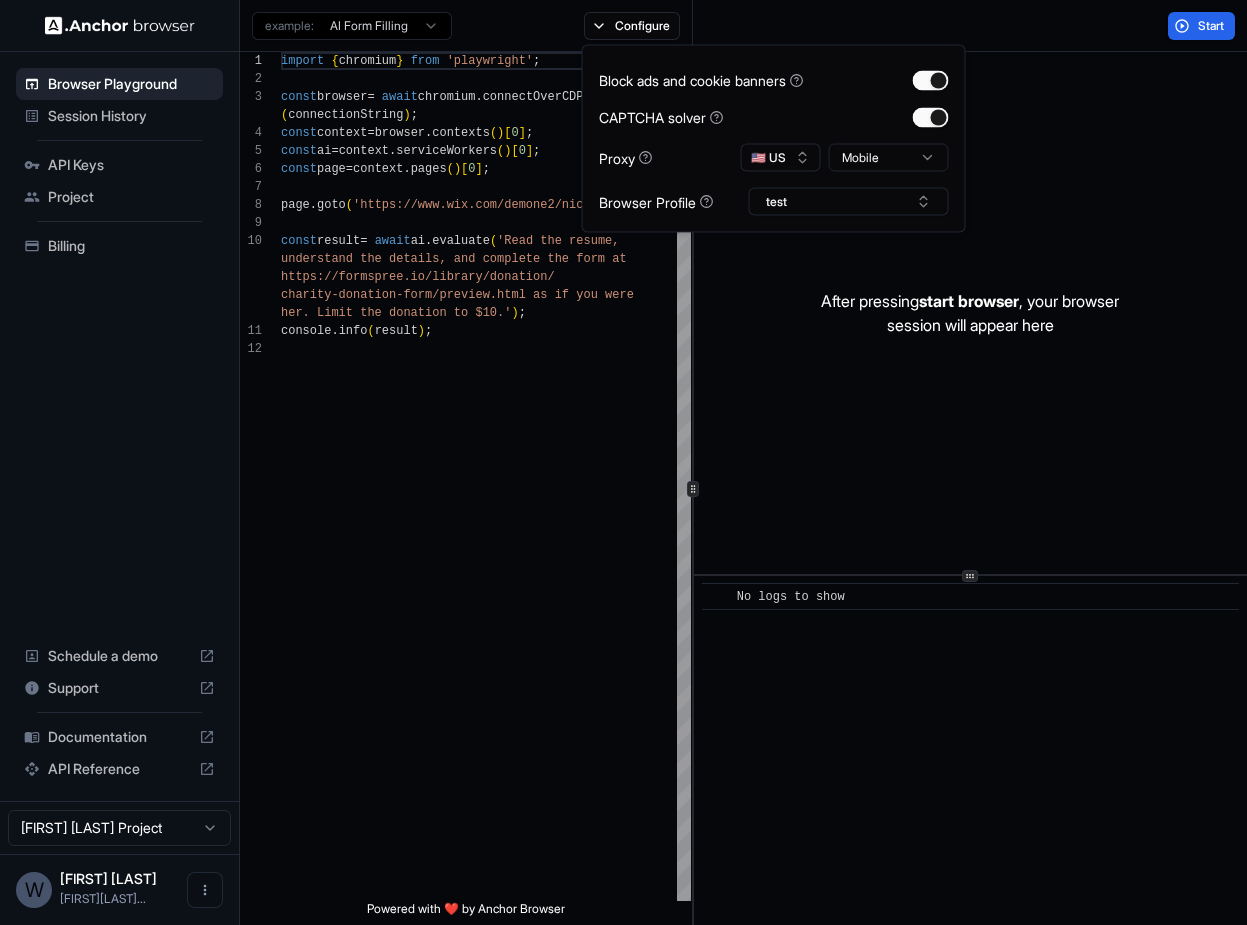 click on "Start" at bounding box center (970, 26) 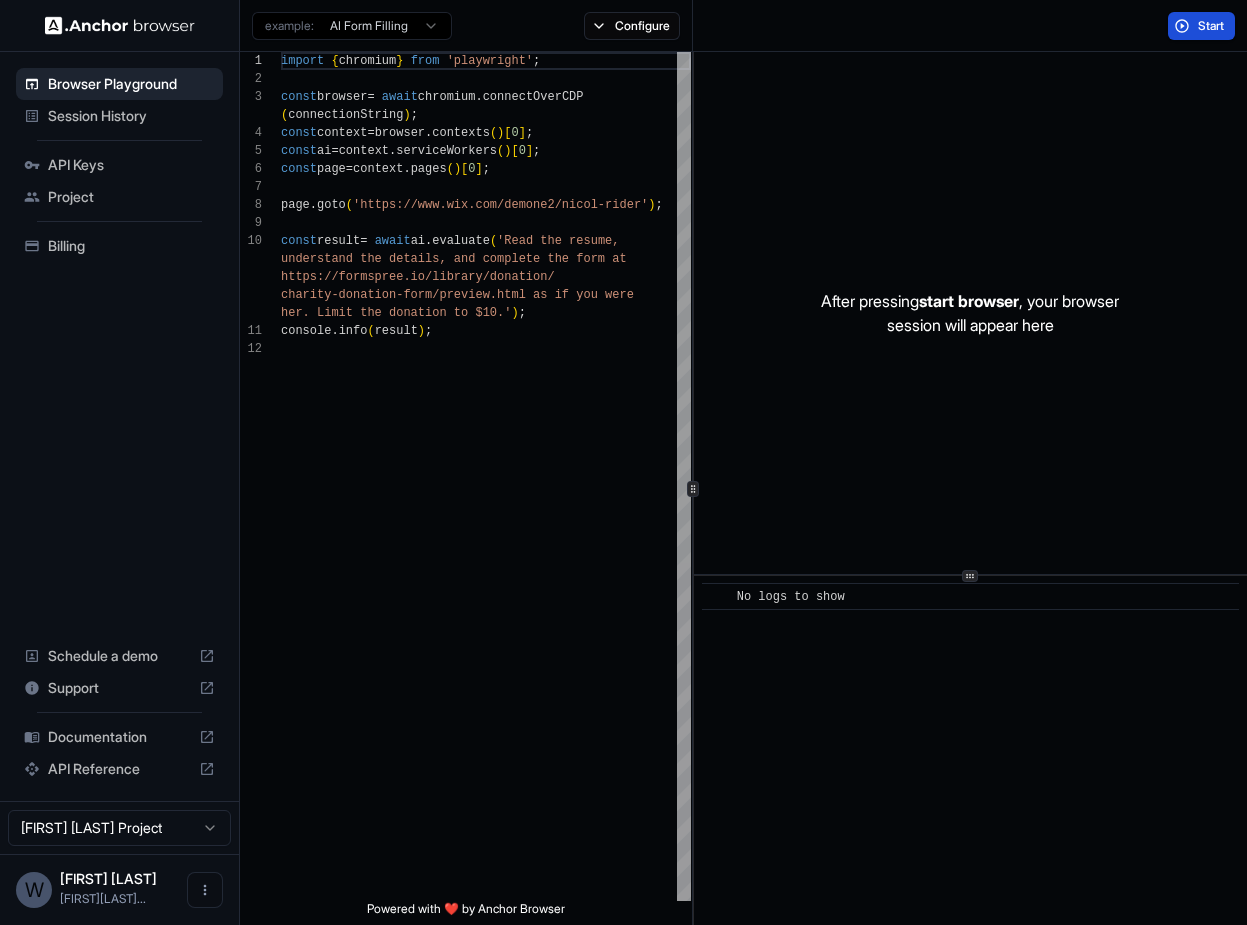 click on "Start" at bounding box center (1212, 26) 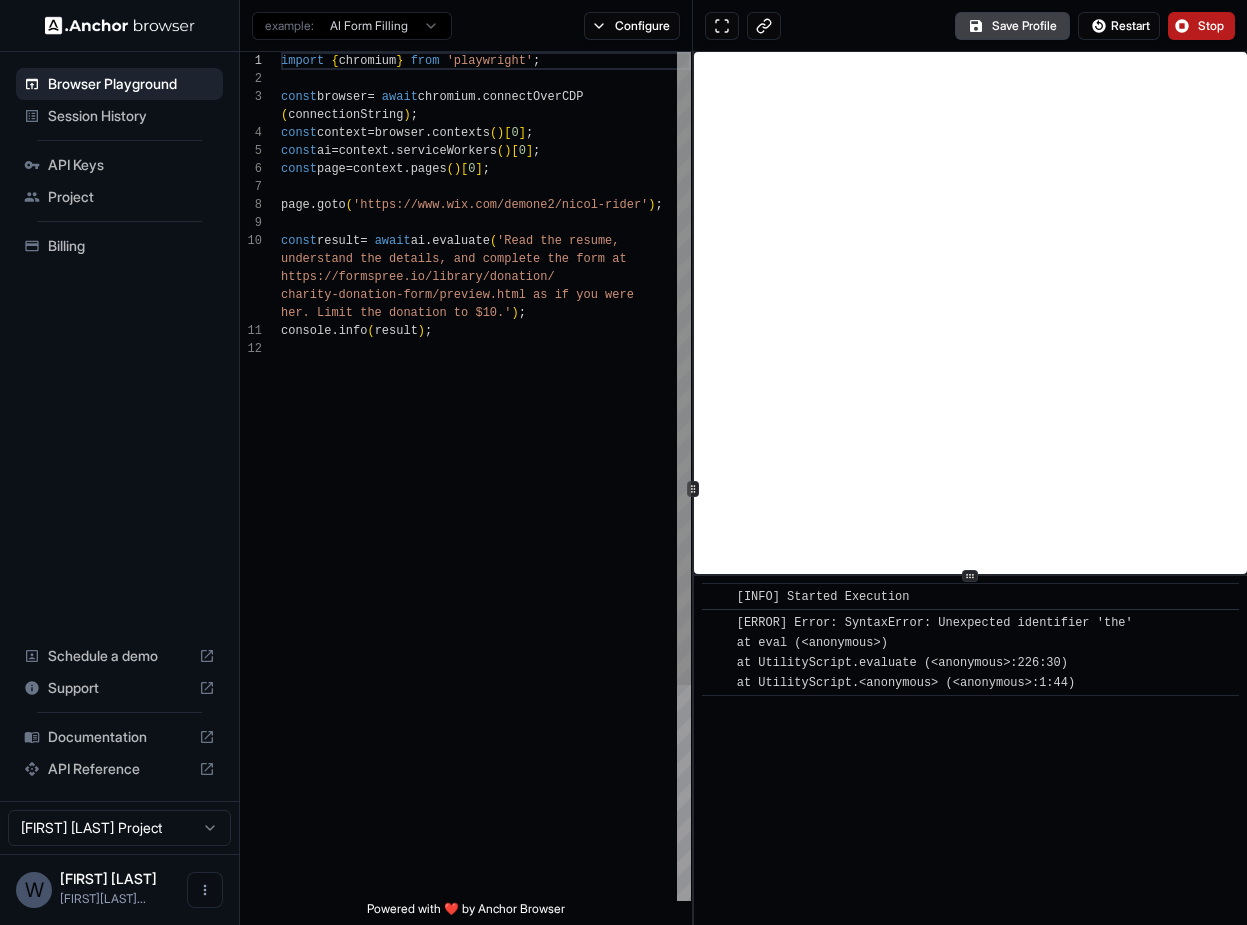 scroll, scrollTop: 126, scrollLeft: 0, axis: vertical 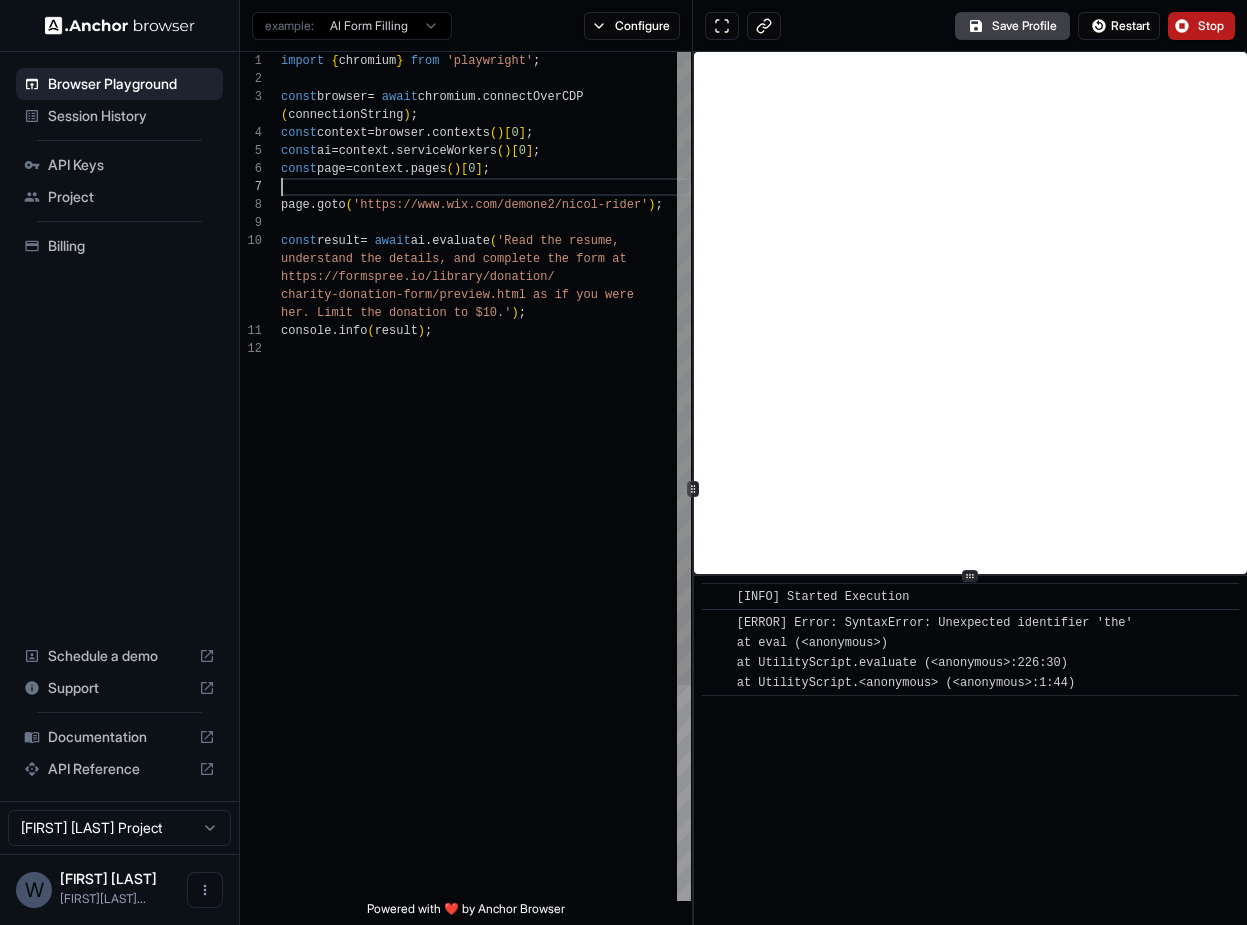 click on "import { chromium } from 'playwright'; const browser = await chromium.connectOverCDP(connectionString); const browser = await chromium.connectOverCDP(connectionString); const context = browser.contexts()[0]; const ai = context.serviceWorkers()[0]; const page = context.pages()[0]; page.goto('https://www.wix.com/demone2/nicol-rider'); const result = await ai.evaluate('Read the resume, understand the details, and complete the form at https://formspree.io/library/donation/ charity-donation-form/preview.html as if you were her. Limit the donation to $10.'); console.info(result);" at bounding box center (486, 620) 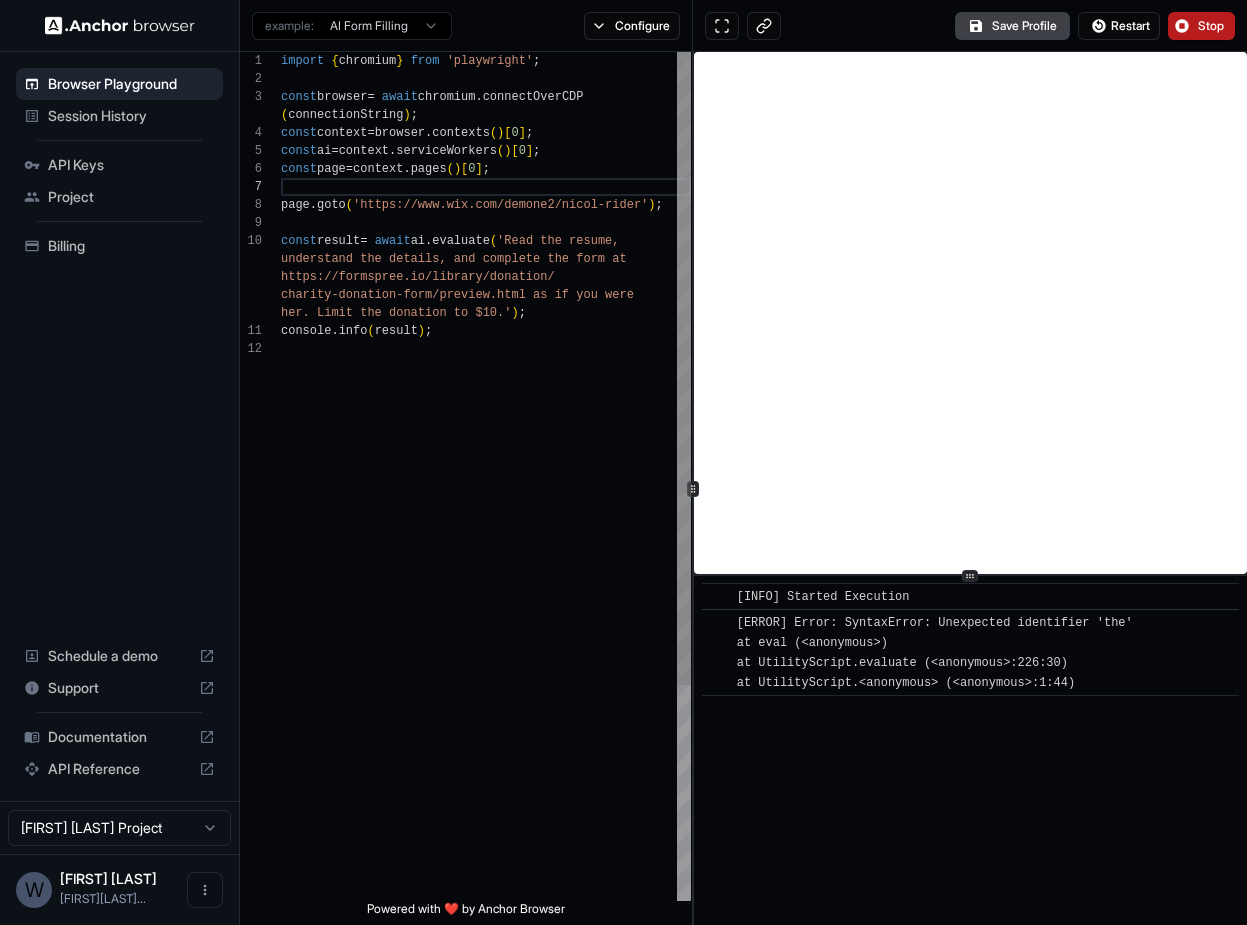 type on "**********" 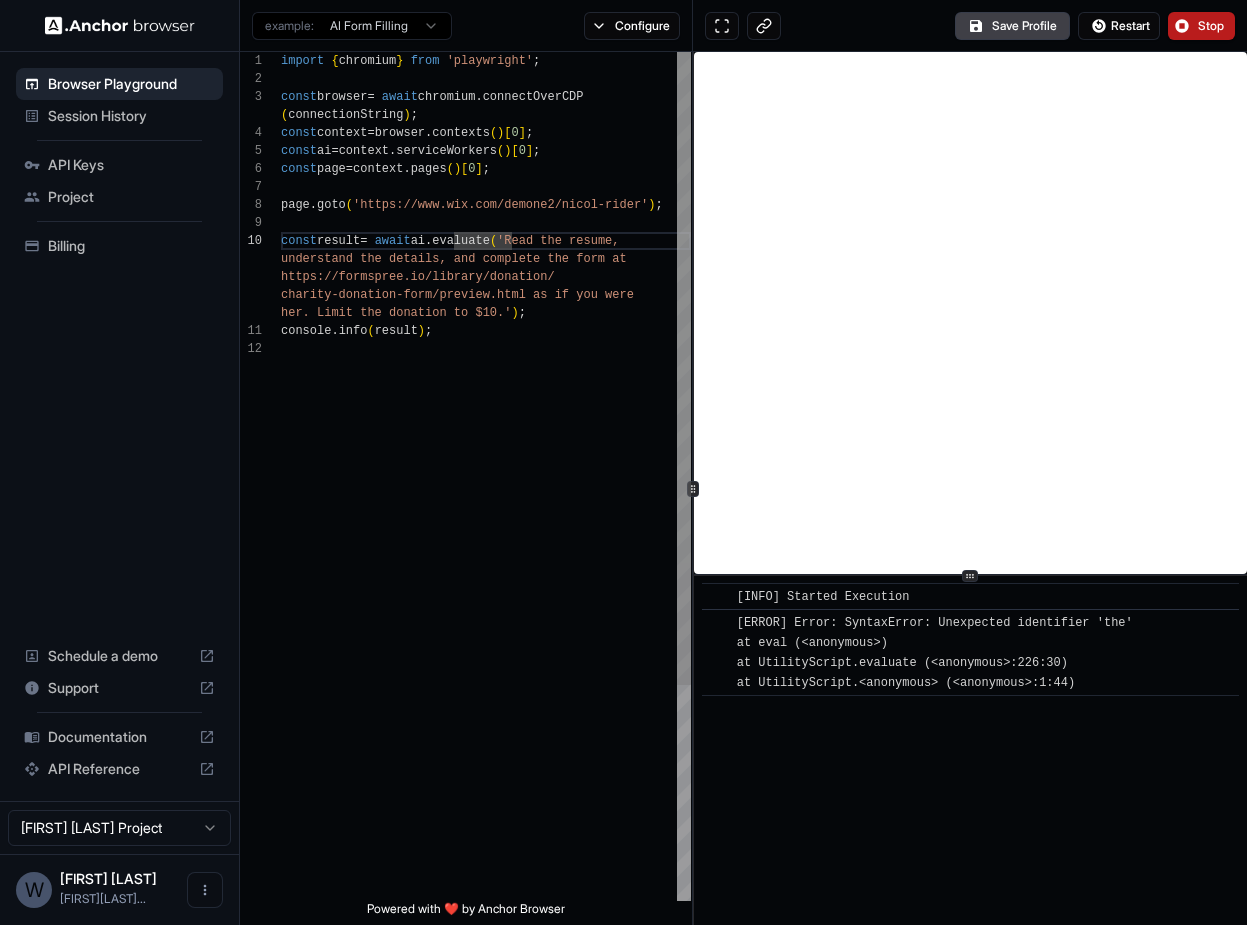 scroll, scrollTop: 72, scrollLeft: 0, axis: vertical 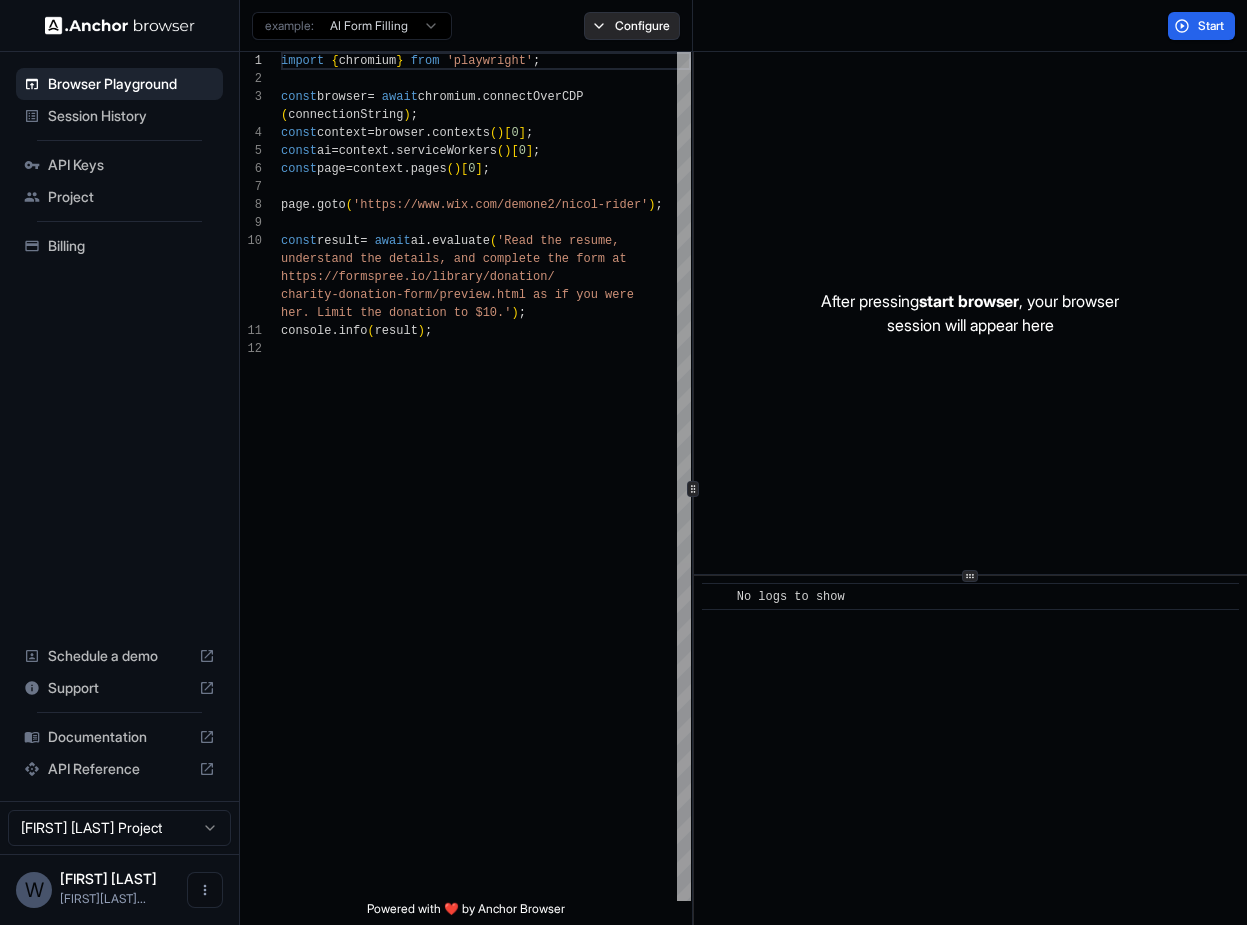 click on "Configure" at bounding box center [632, 26] 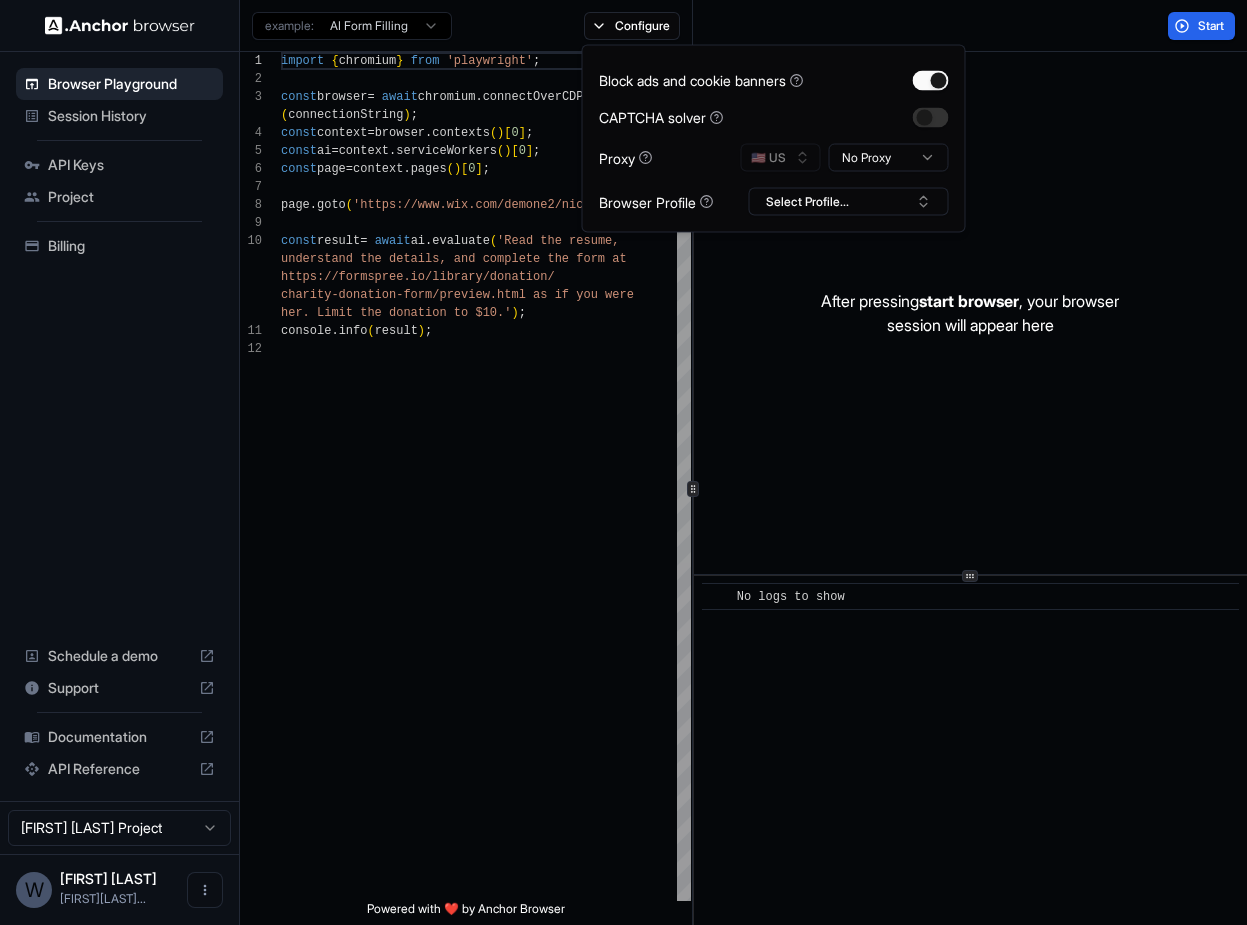 click on "Browser Playground Session History API Keys Project Billing Schedule a demo Support Documentation API Reference [FIRST] [LAST] Project W [FIRST] [LAST] [FIRST][LAST]... Browser Playground example: AI Form Filling Configure Start 1 2 3 4 5 6 7 8 9 10 11 12 import { chromium } from 'playwright'; const browser = await chromium.connectOverCDP(connectionString); const context = browser.contexts()[0]; const ai = context.serviceWorkers()[0]; const page = context.pages()[0]; page.goto('https://www.wix.com/demone2/nicol-rider'); const result = await ai.evaluate('Read the resume, understand the details, and complete the form at https://formspree.io/library/donation/ charity-donation-form/preview.html as if you were her. Limit the donation to $10.'); console.info(result); Powered with ❤️ by Anchor Browser After pressing start browser , your browser session will appear here" at bounding box center [623, 462] 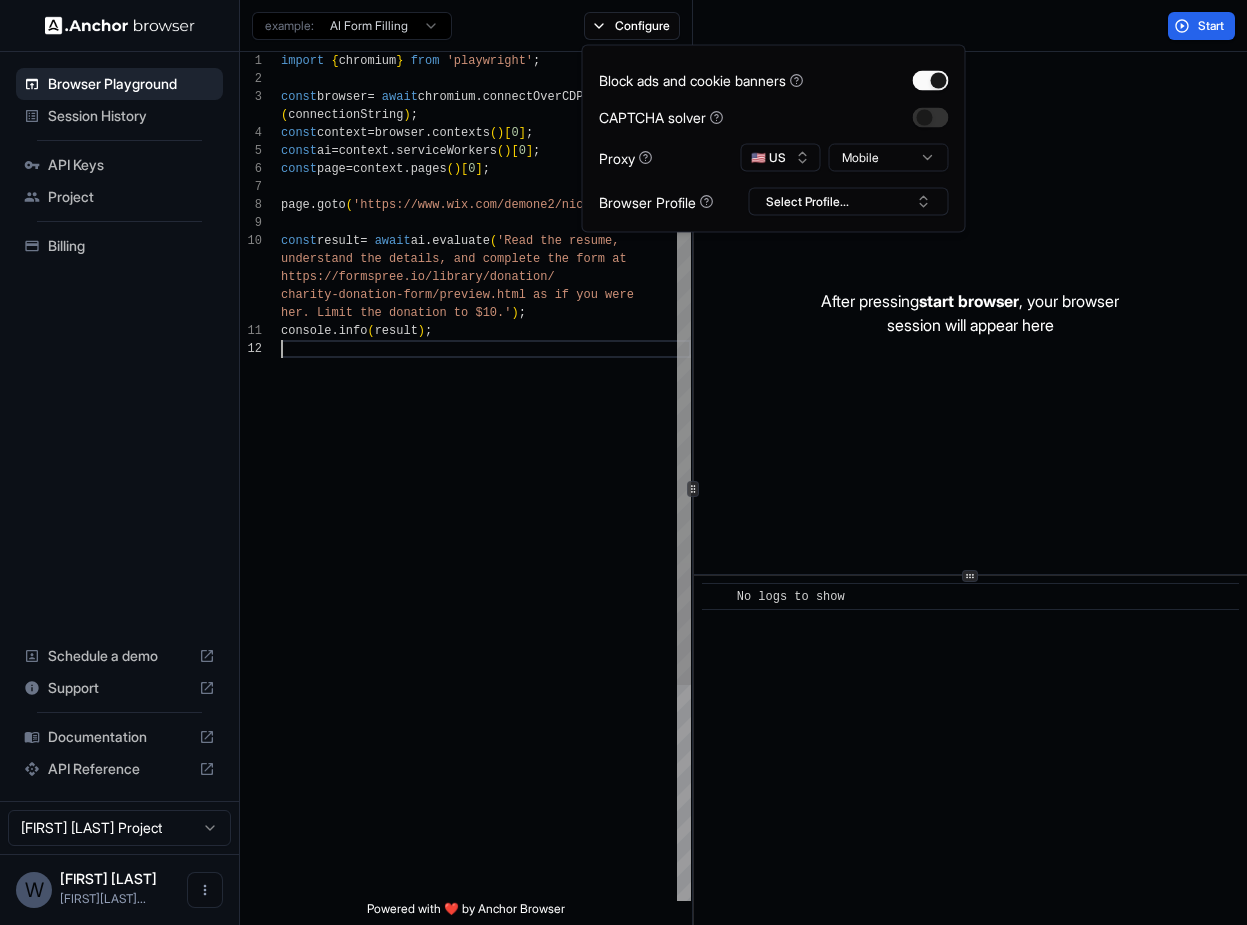 scroll, scrollTop: 108, scrollLeft: 0, axis: vertical 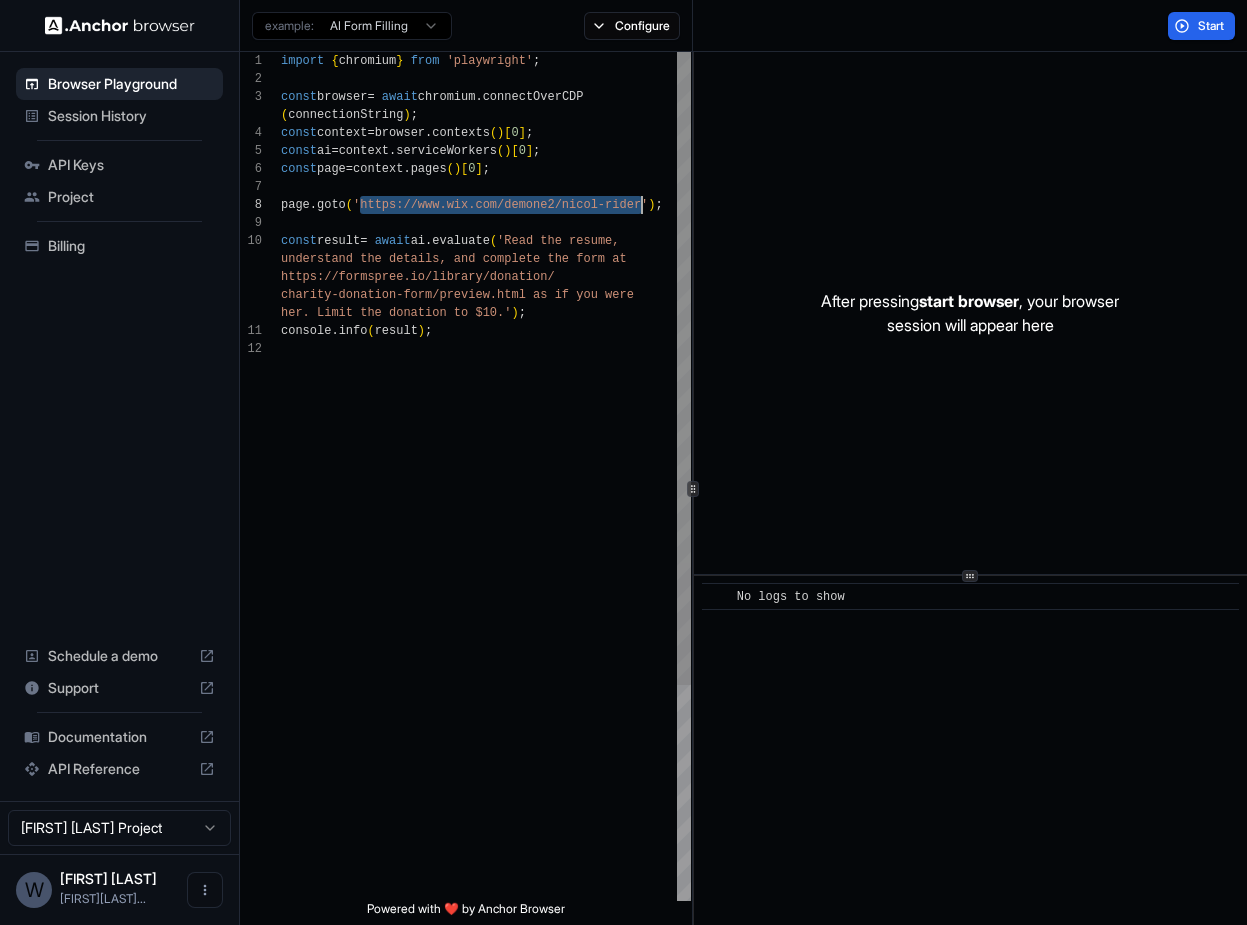 drag, startPoint x: 358, startPoint y: 205, endPoint x: 638, endPoint y: 207, distance: 280.00714 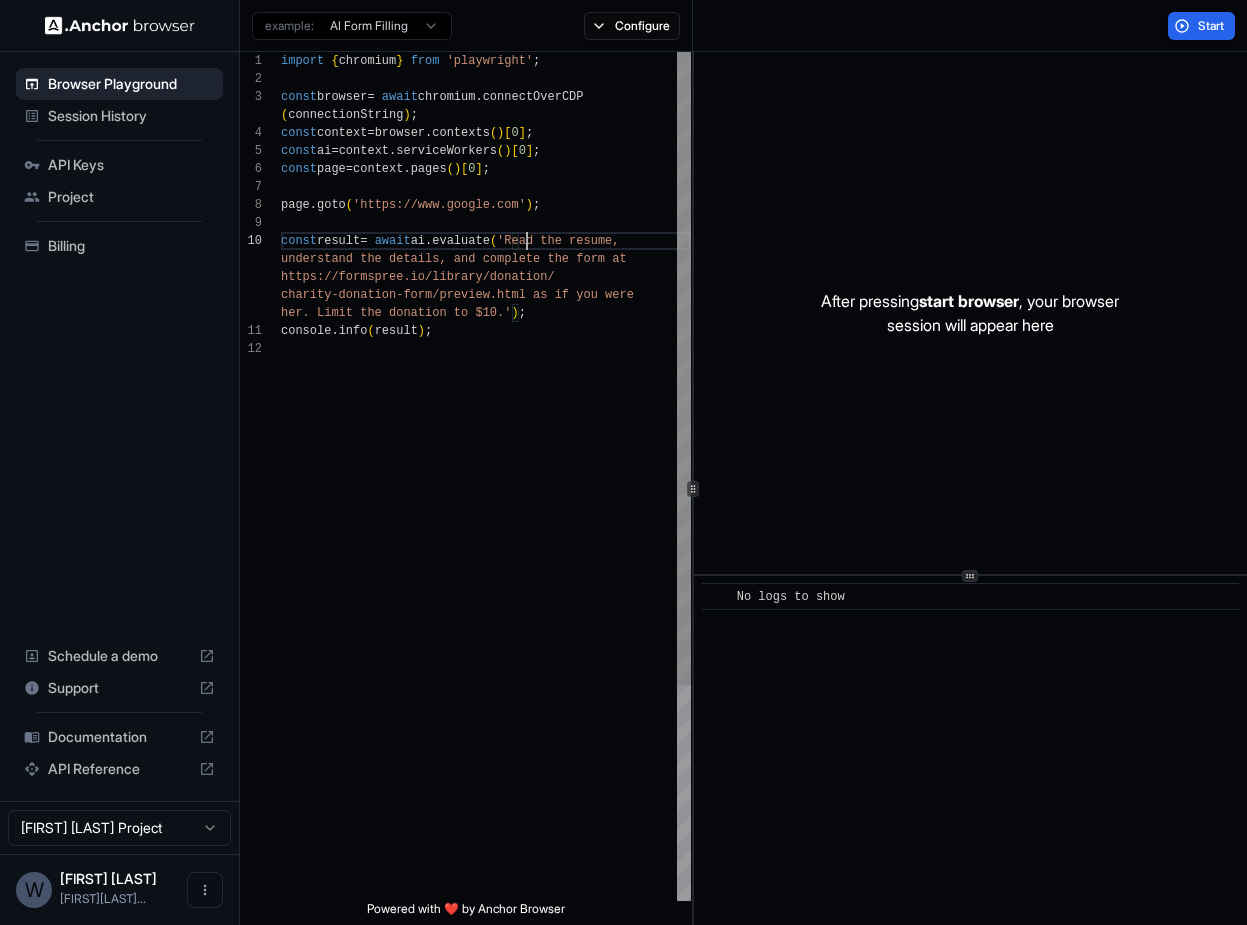 scroll, scrollTop: 0, scrollLeft: 0, axis: both 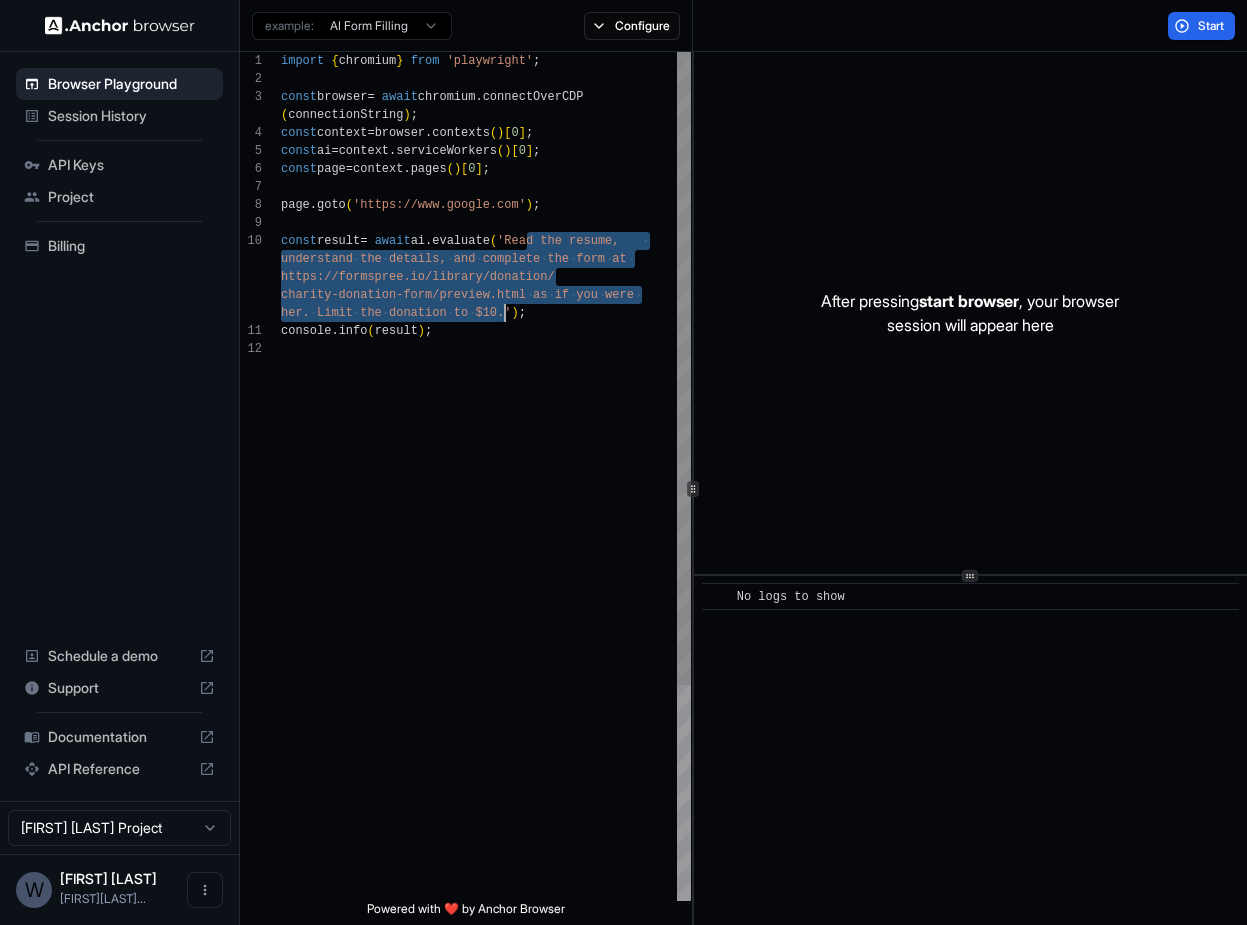 drag, startPoint x: 529, startPoint y: 240, endPoint x: 505, endPoint y: 310, distance: 74 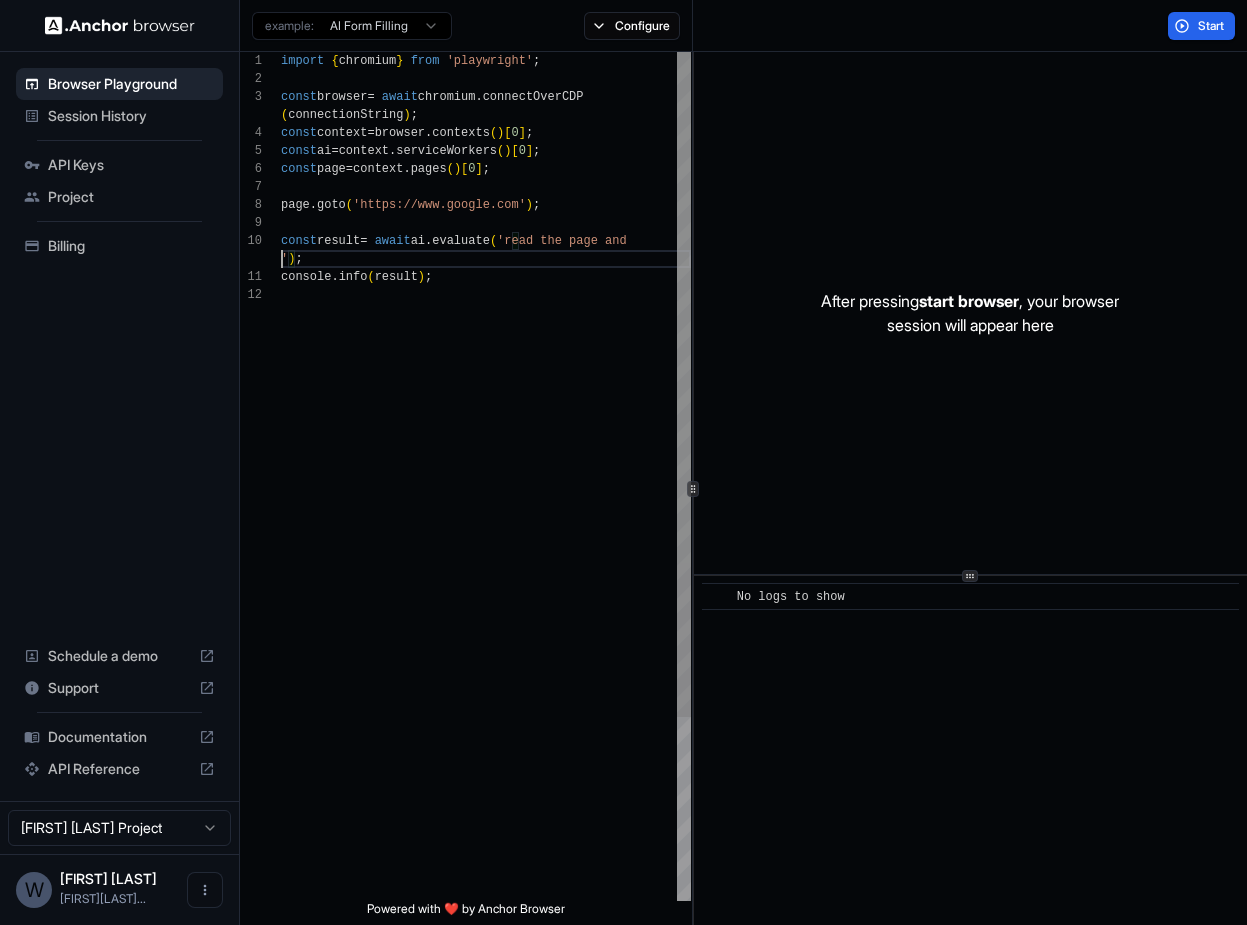 scroll, scrollTop: 18, scrollLeft: 0, axis: vertical 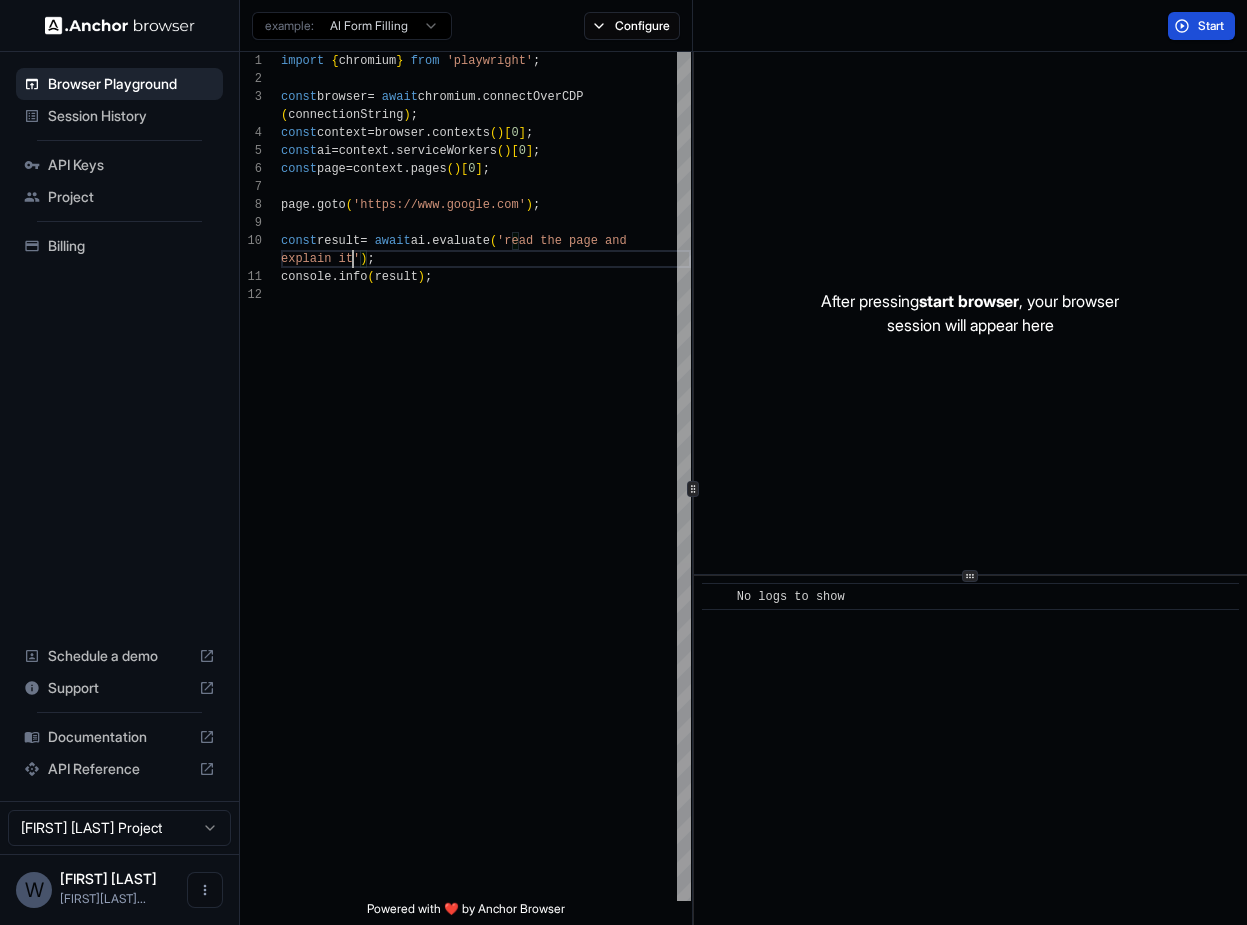 type on "**********" 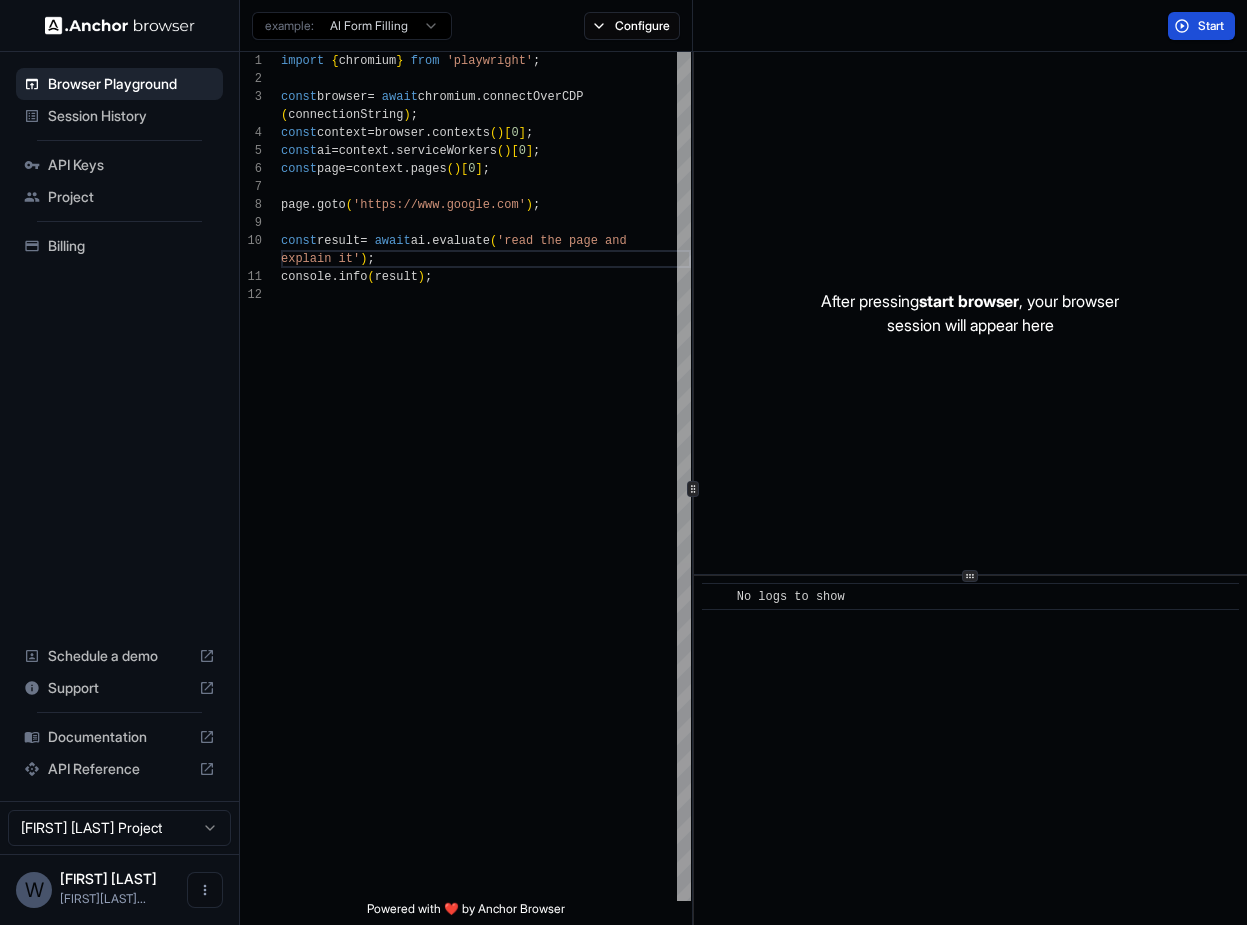 click on "Start" at bounding box center (1201, 26) 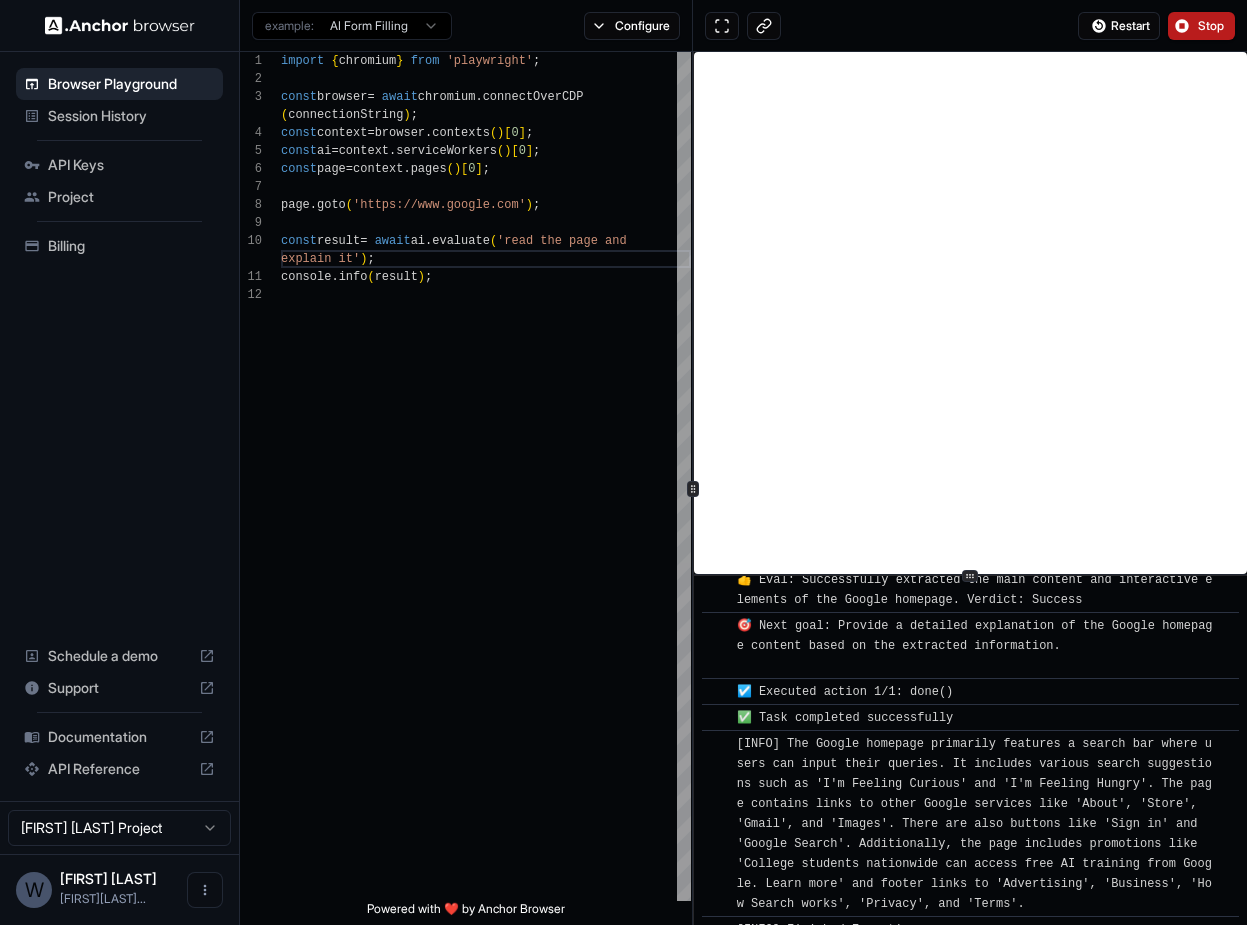 scroll, scrollTop: 399, scrollLeft: 0, axis: vertical 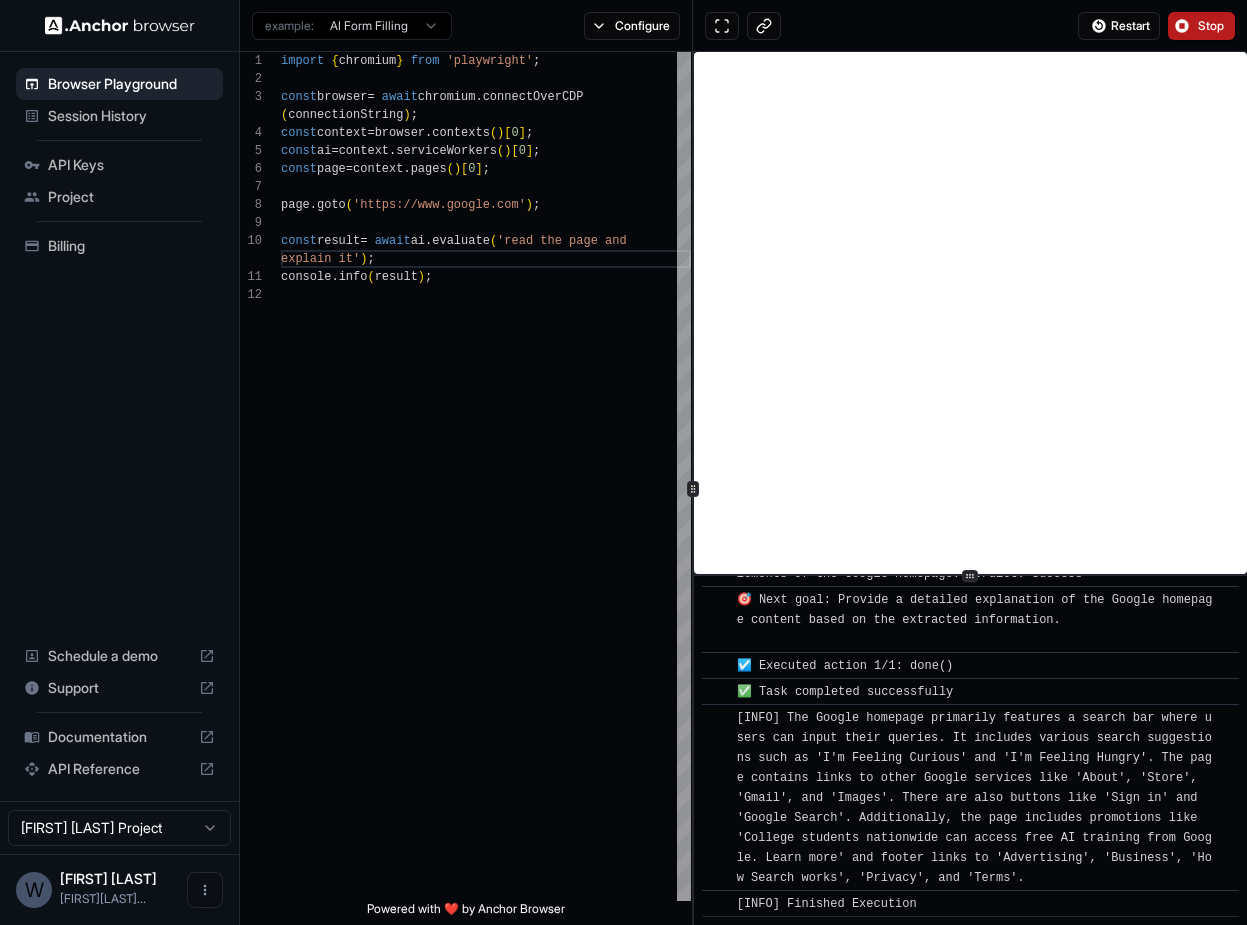 click on "Stop" at bounding box center (1201, 26) 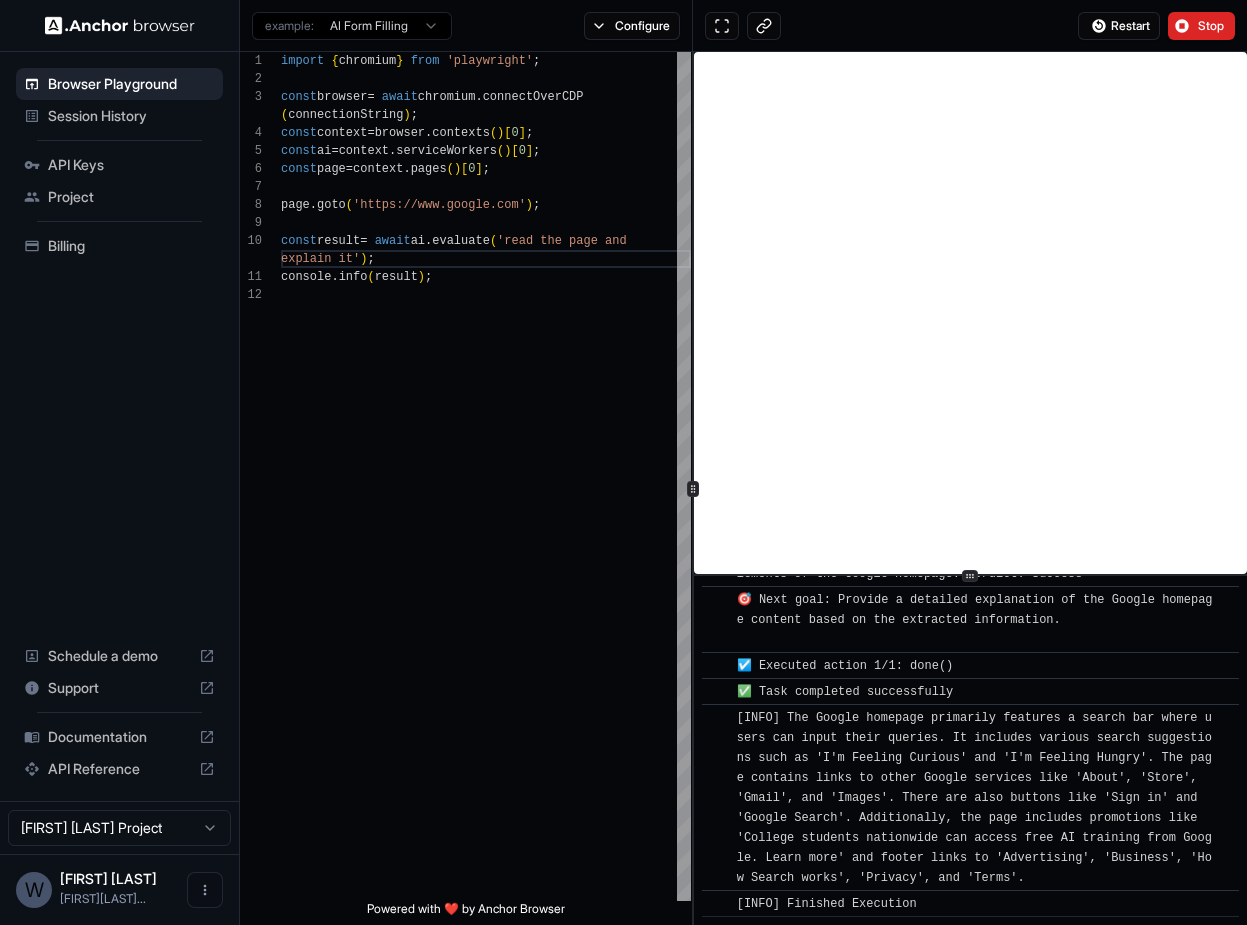 scroll, scrollTop: 0, scrollLeft: 0, axis: both 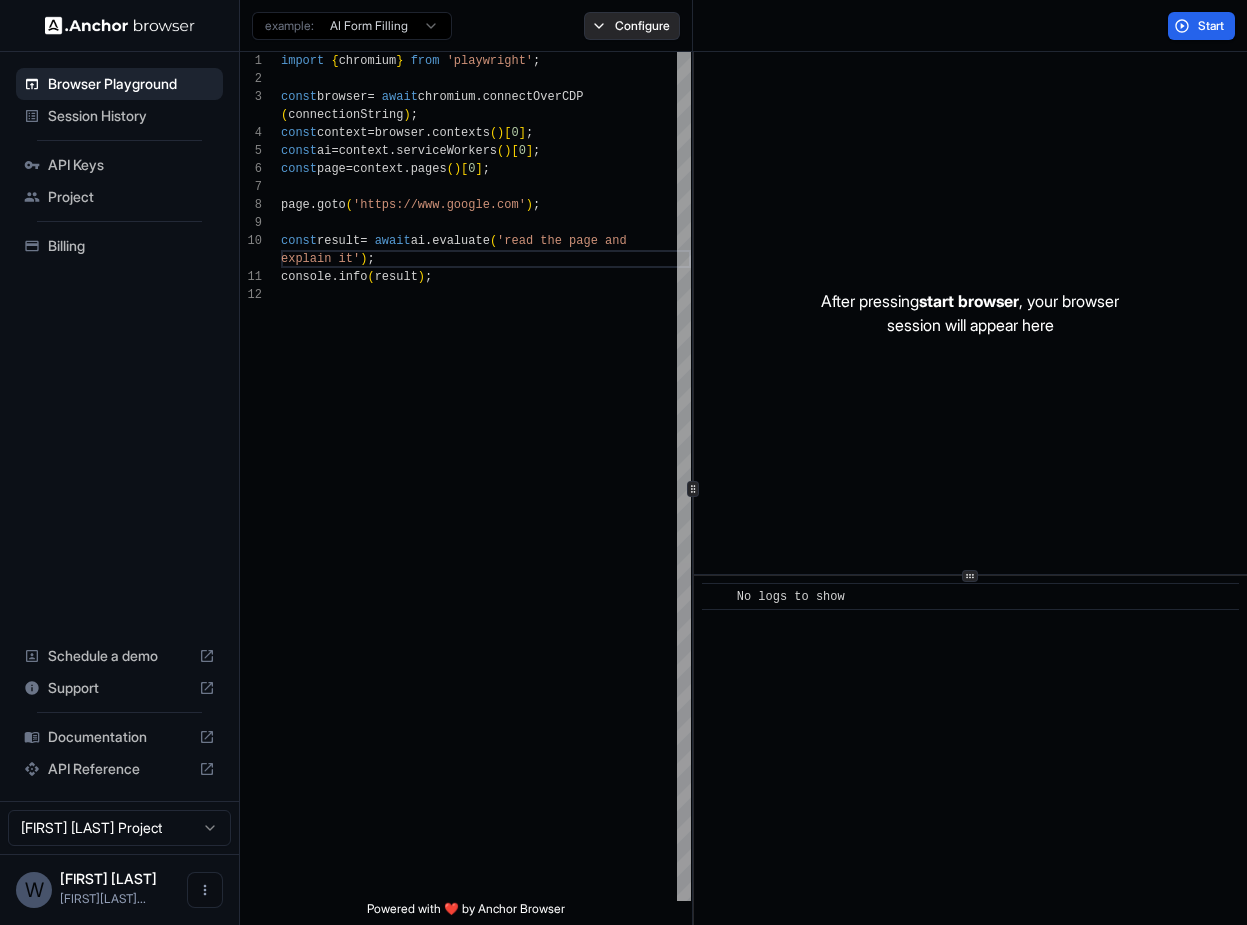 click on "Configure" at bounding box center (632, 26) 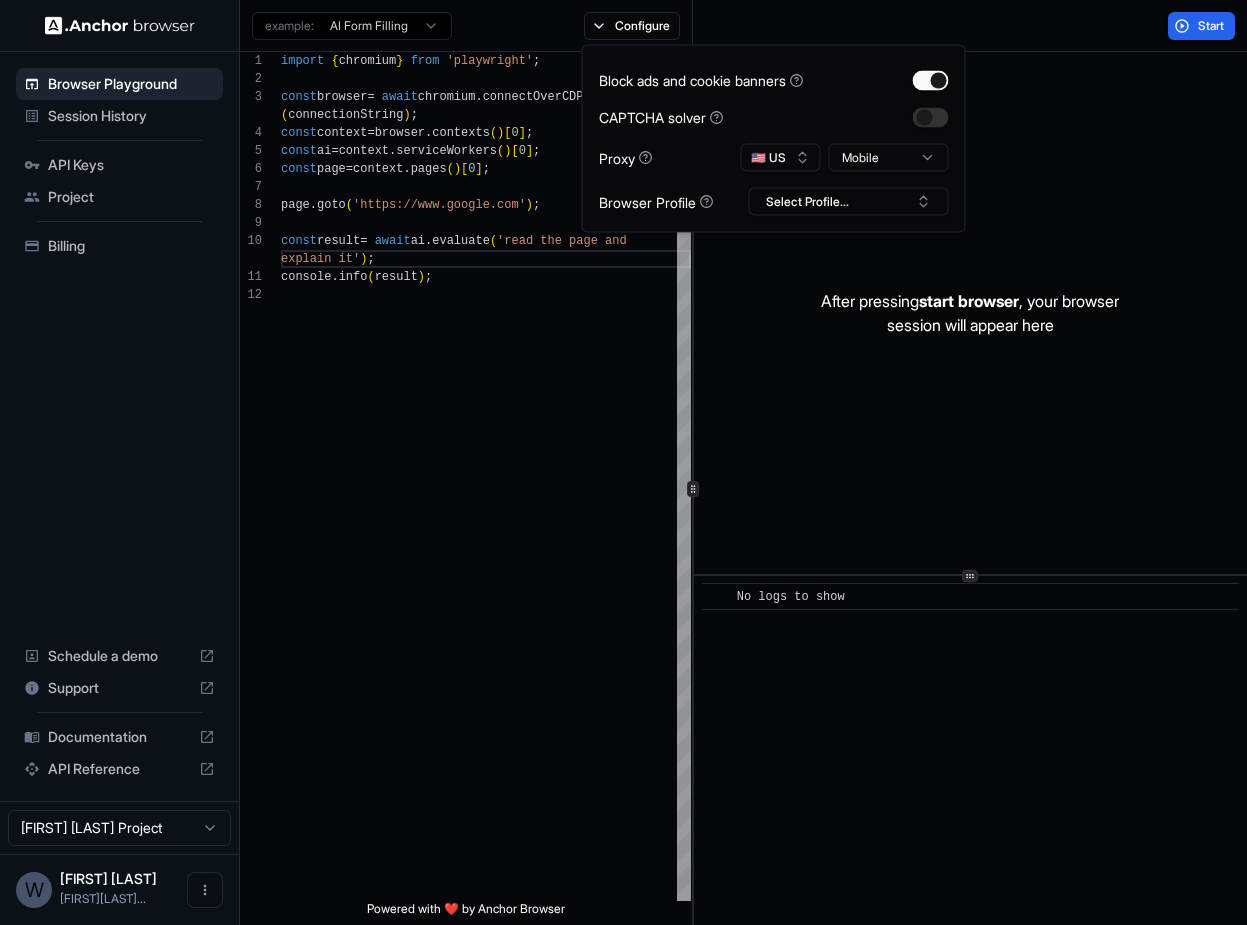 click on "**********" at bounding box center [623, 462] 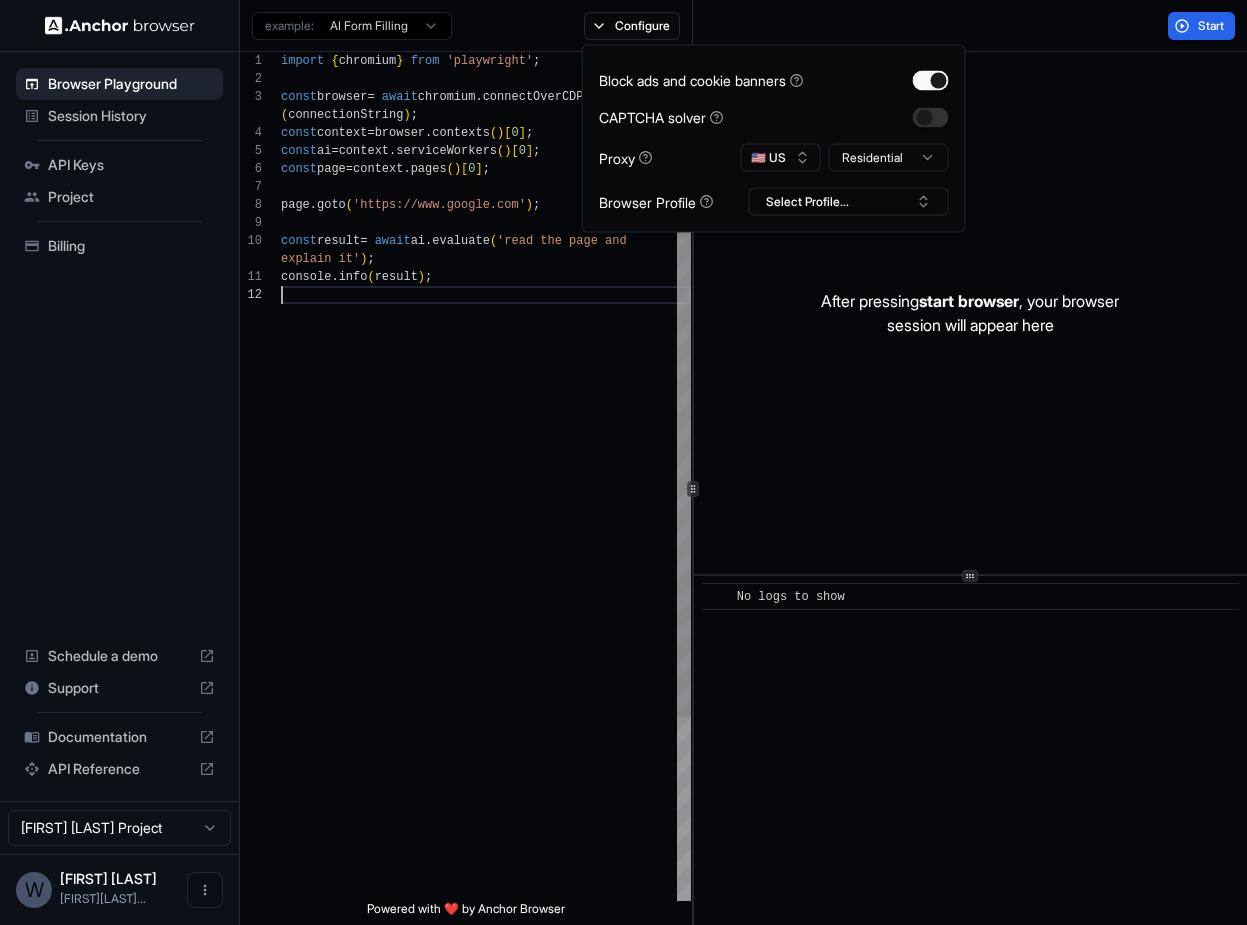scroll, scrollTop: 54, scrollLeft: 0, axis: vertical 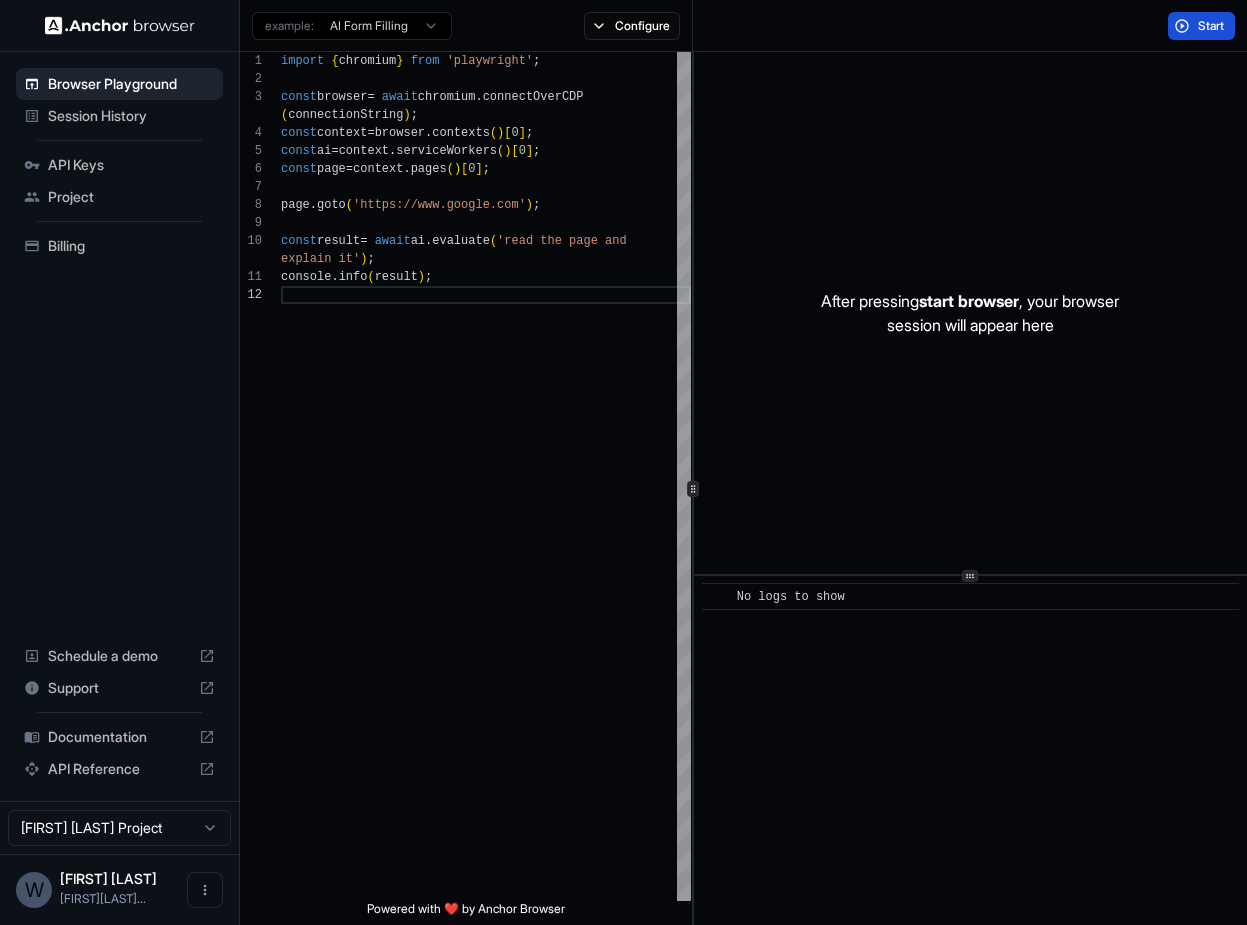 click on "Start" at bounding box center [1201, 26] 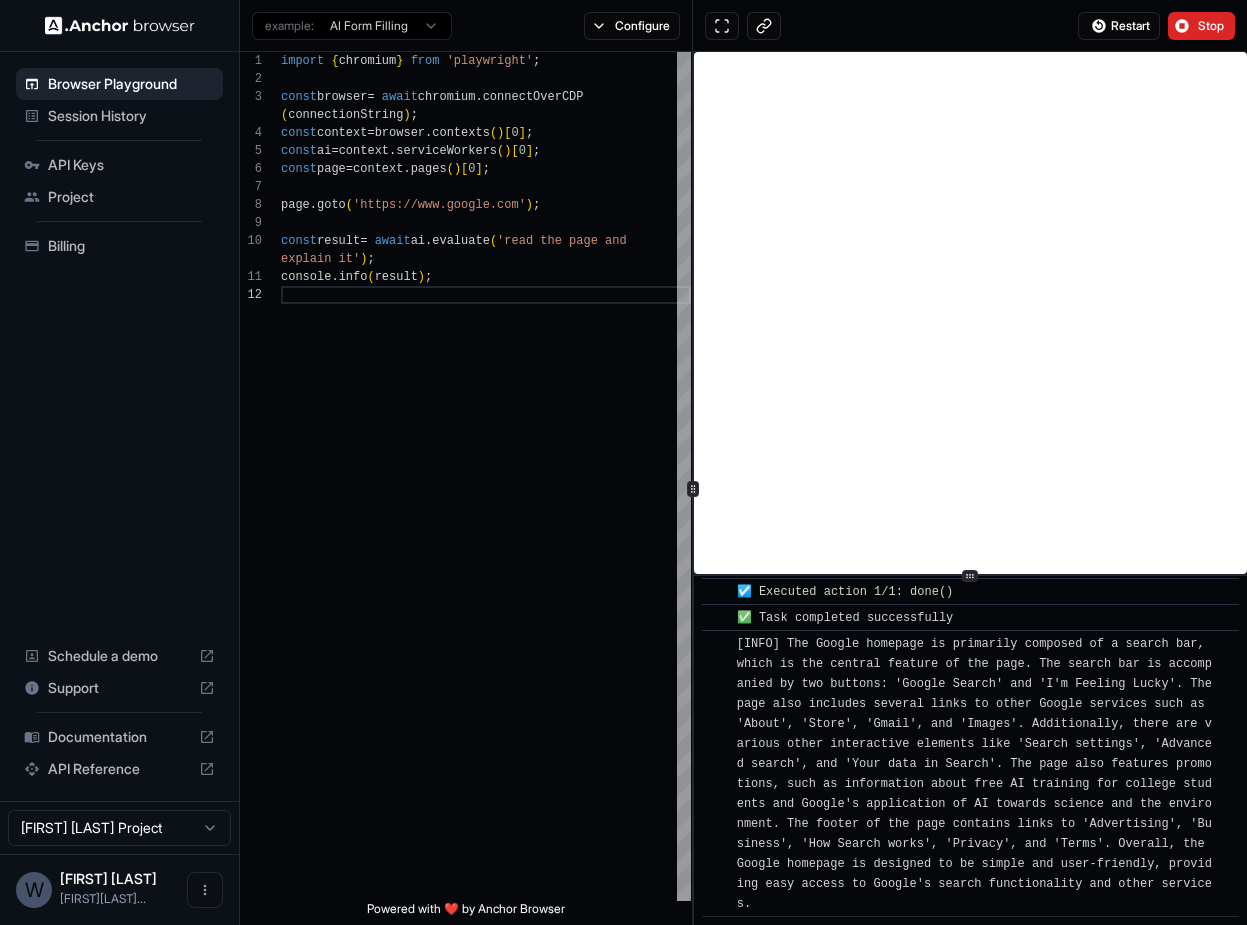 scroll, scrollTop: 539, scrollLeft: 0, axis: vertical 